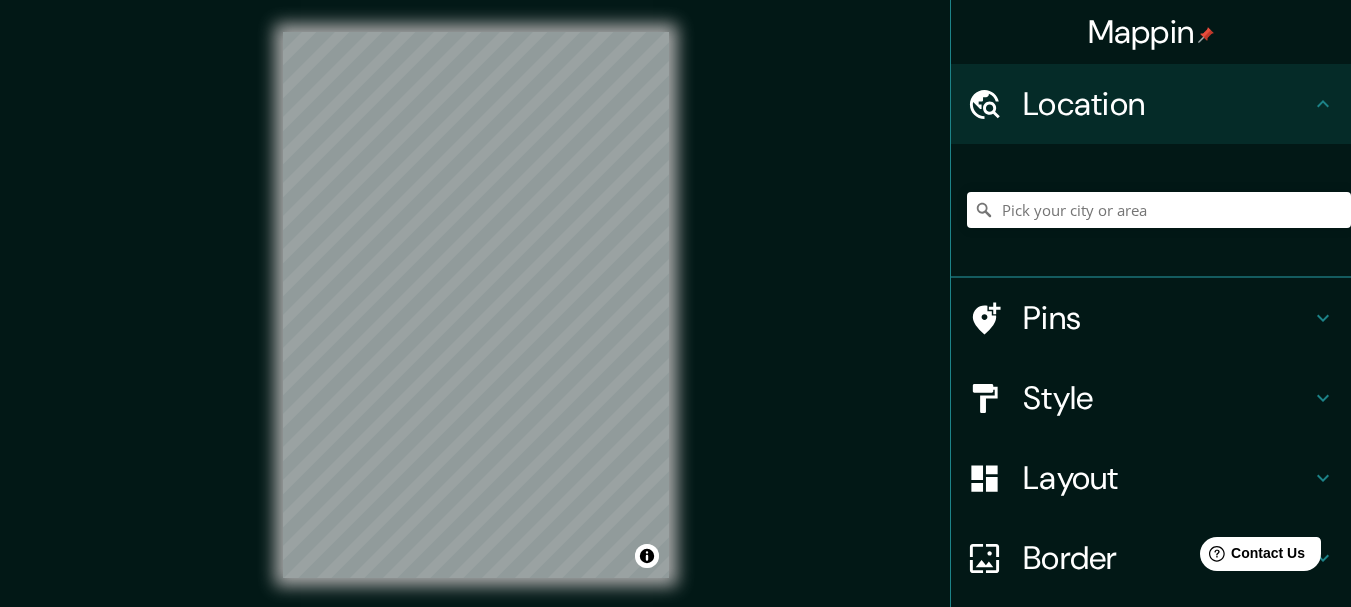 scroll, scrollTop: 0, scrollLeft: 0, axis: both 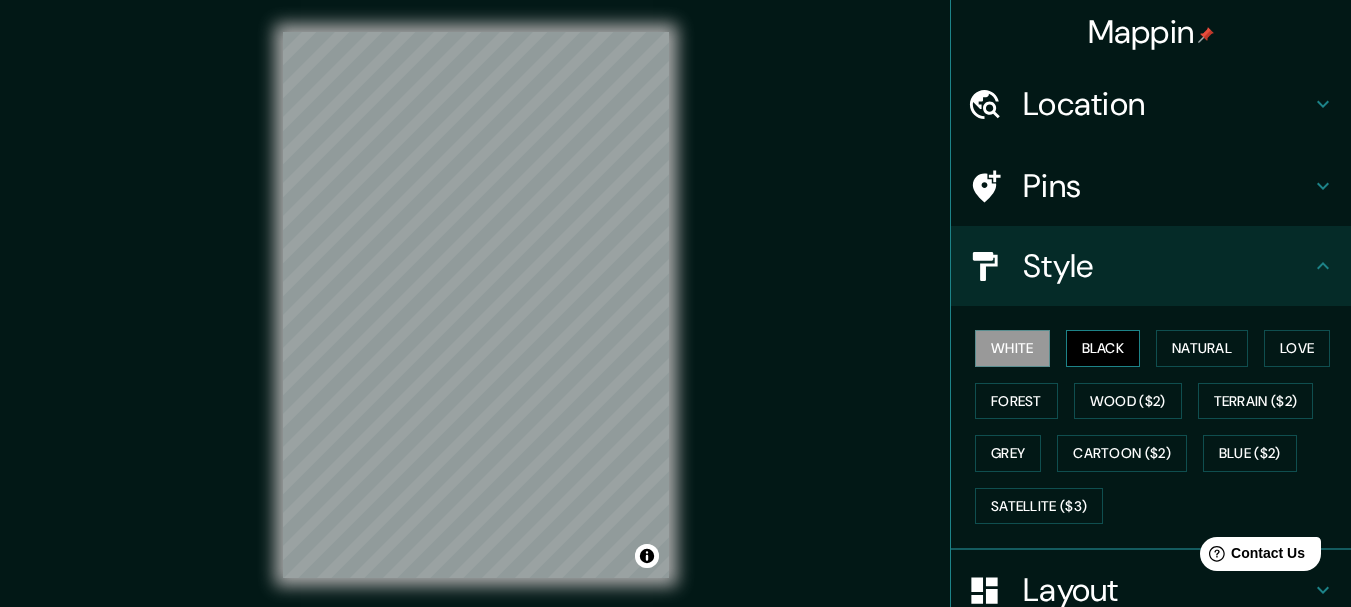 click on "Black" at bounding box center [1103, 348] 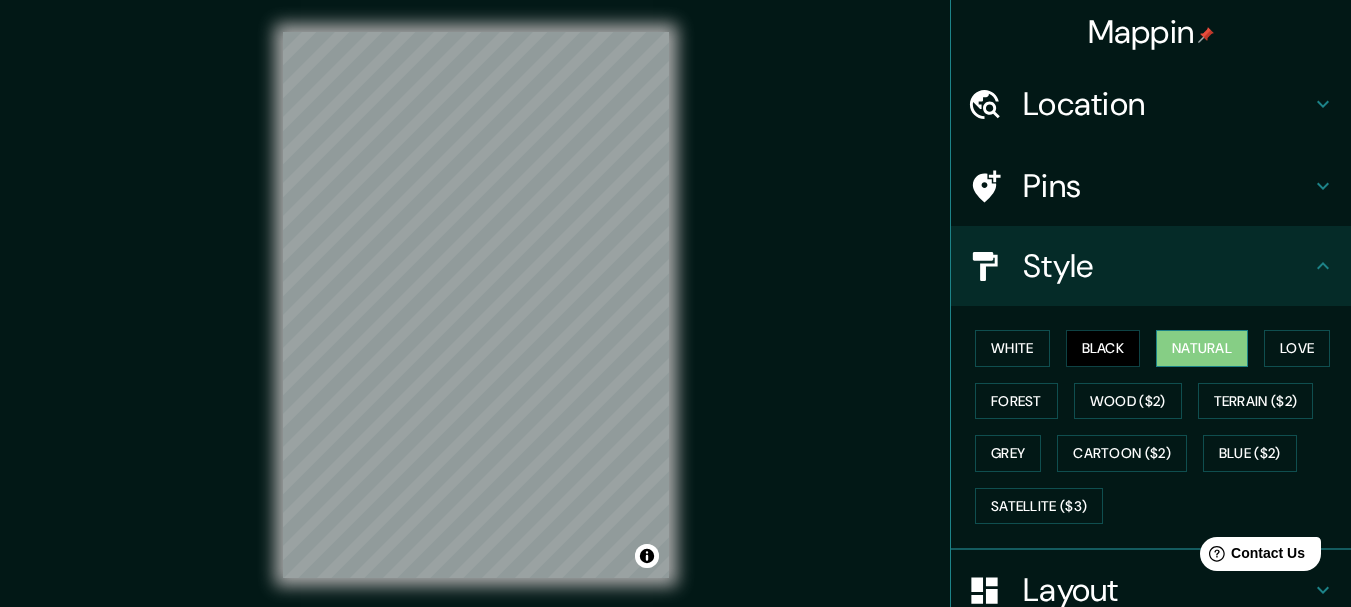 click on "Natural" at bounding box center [1202, 348] 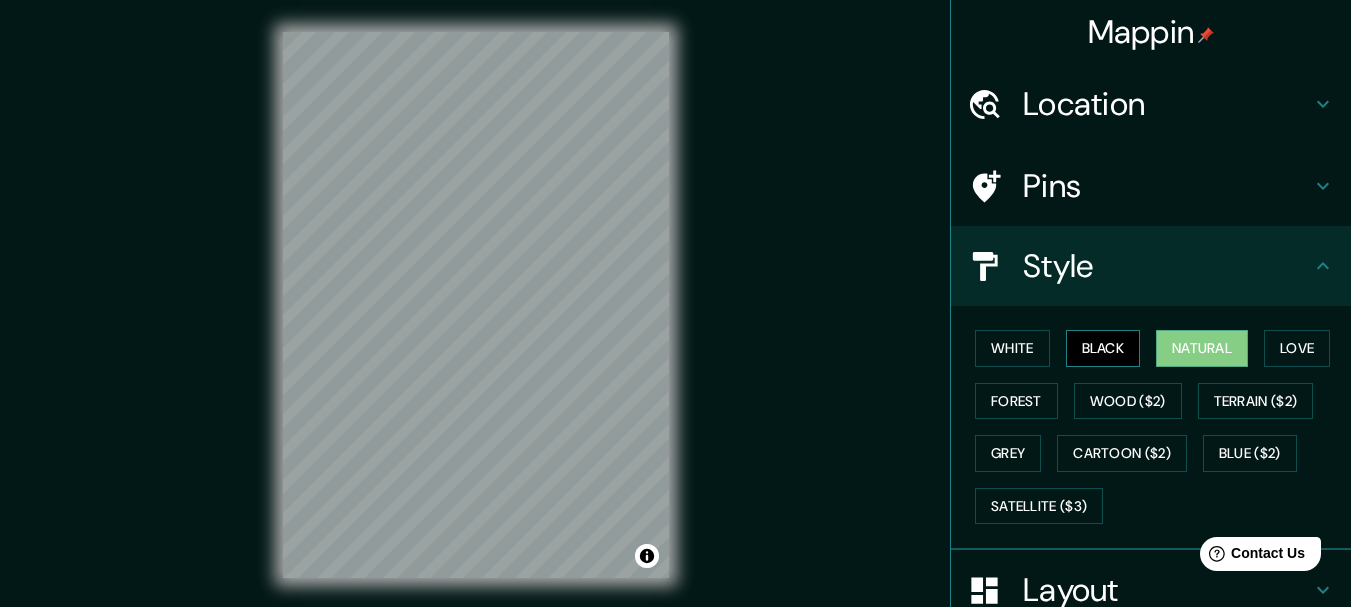 click on "Black" at bounding box center (1103, 348) 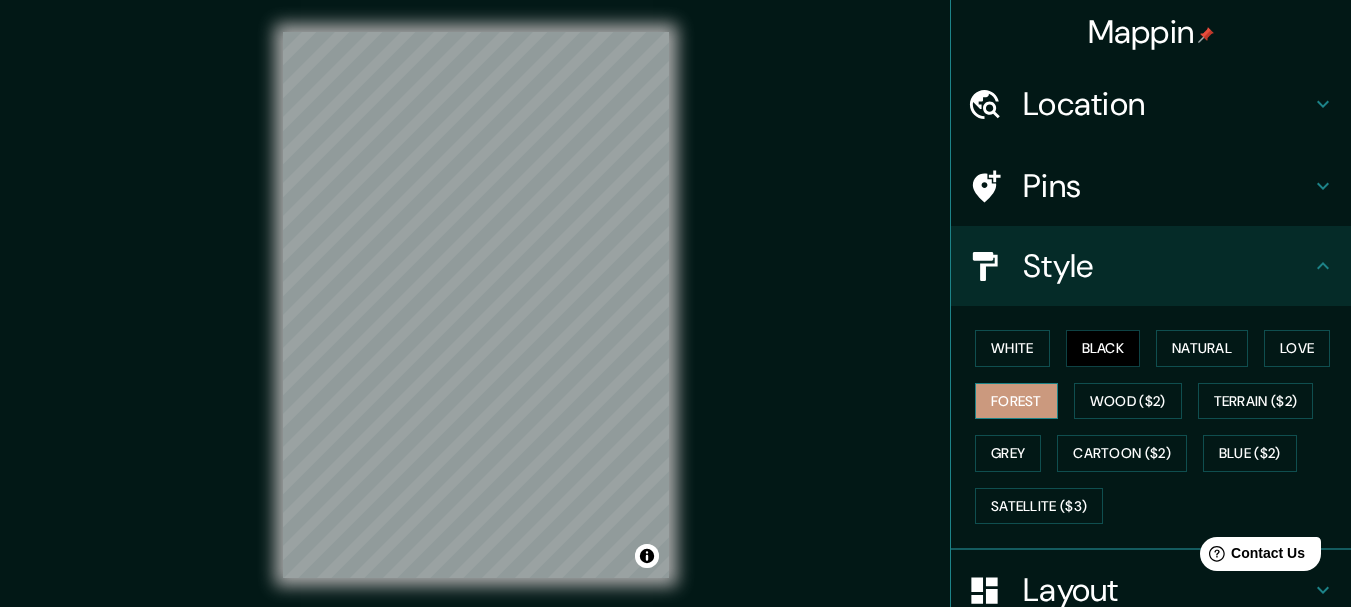 click on "Forest" at bounding box center (1016, 401) 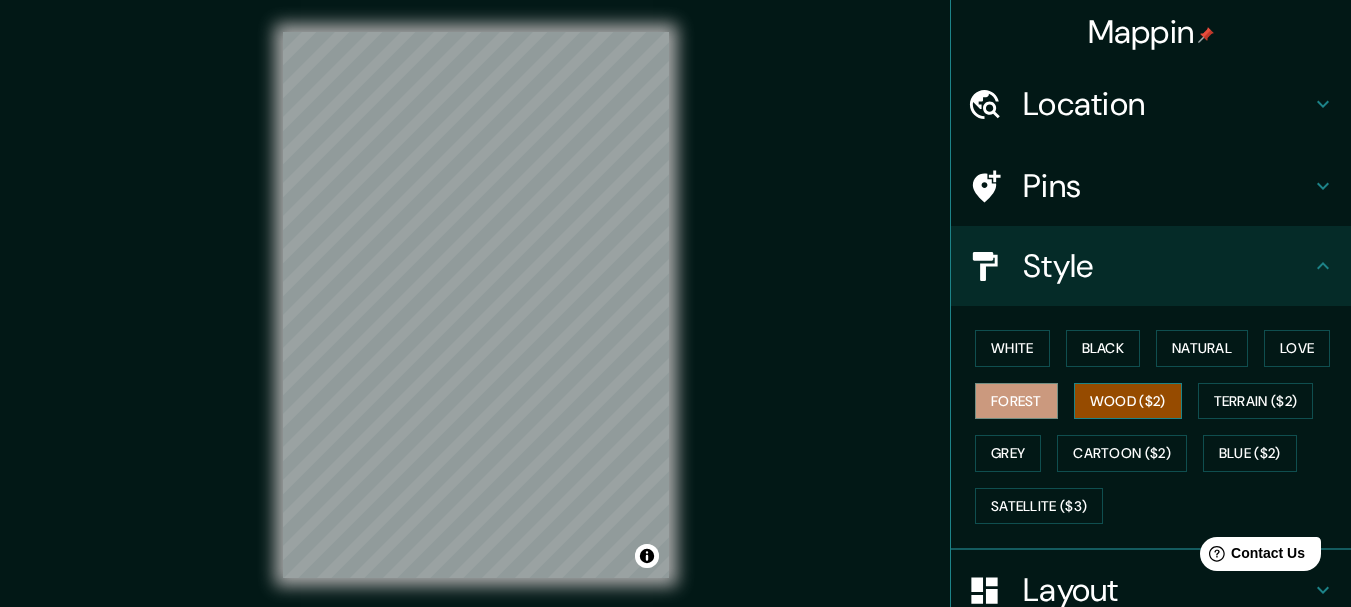 click on "Wood ($2)" at bounding box center [1128, 401] 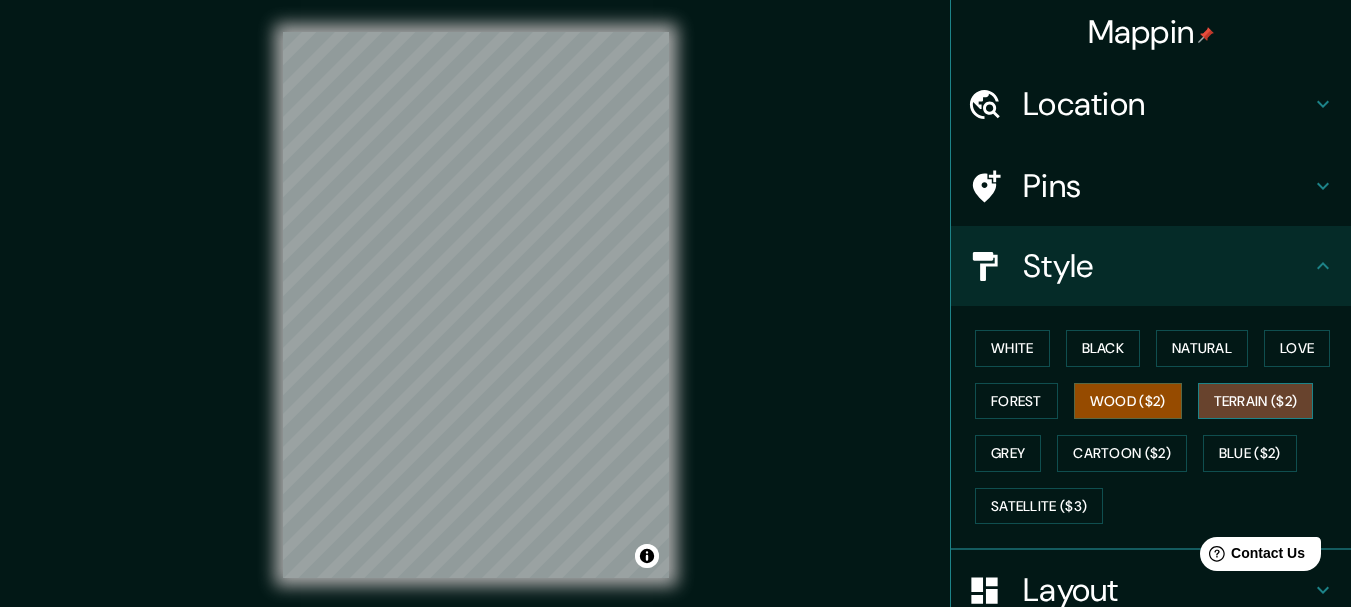 click on "Terrain ($2)" at bounding box center (1256, 401) 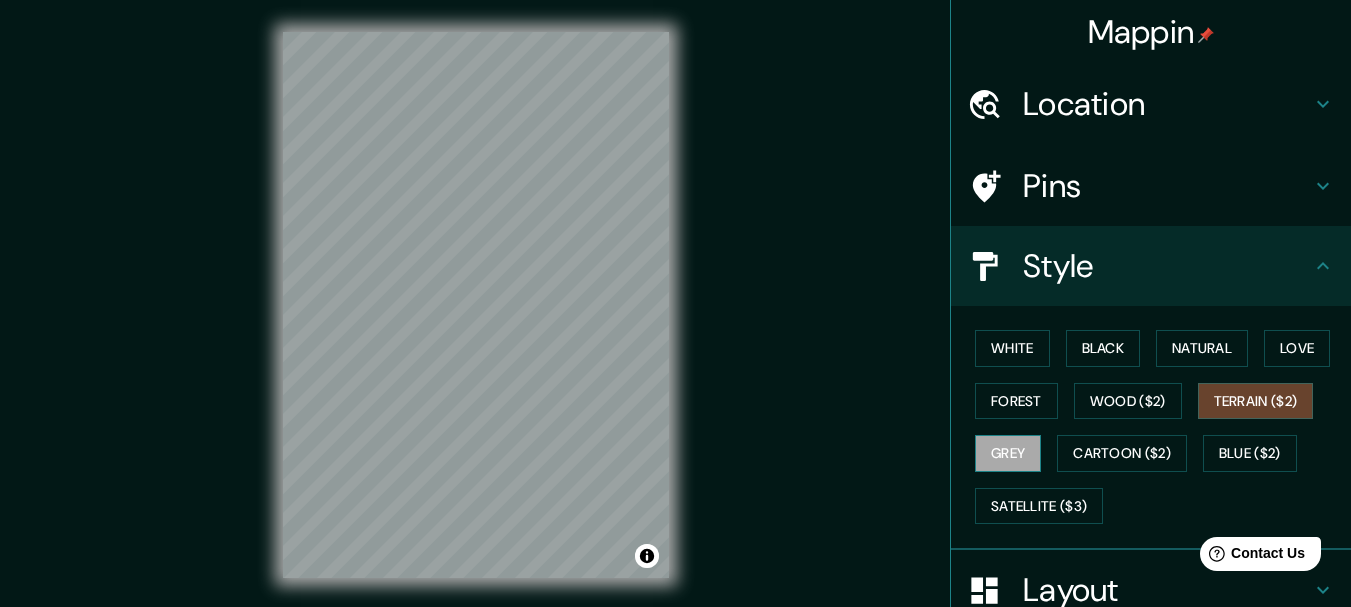 click on "Grey" at bounding box center (1008, 453) 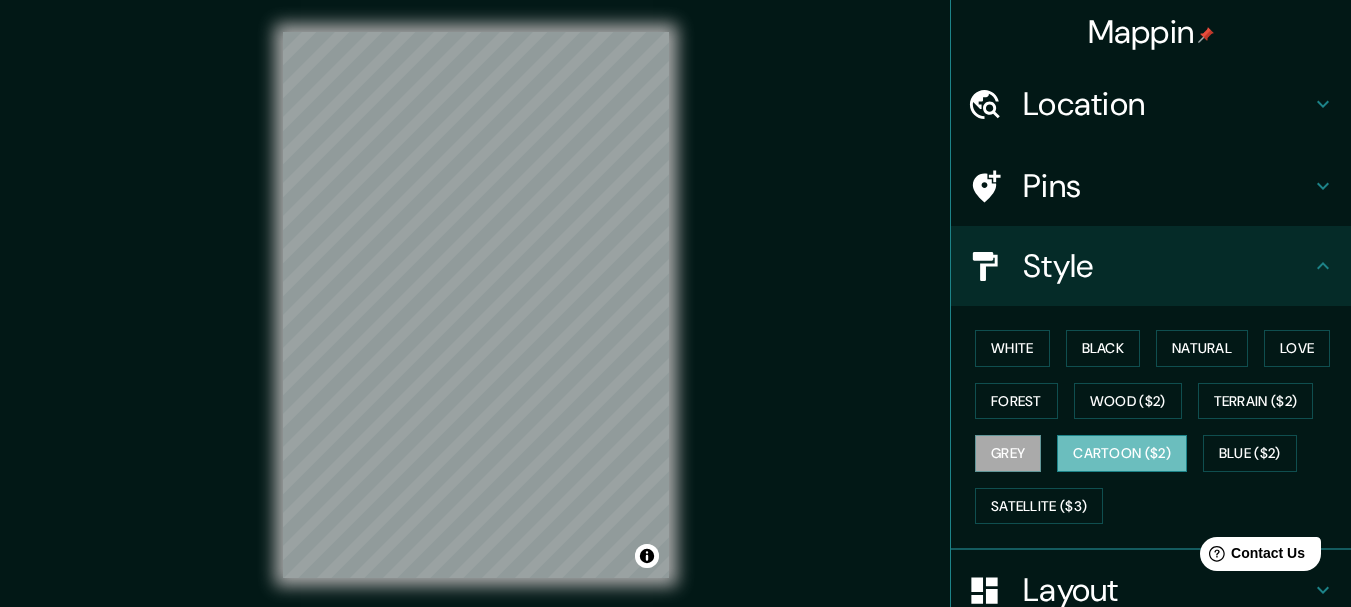 click on "Cartoon ($2)" at bounding box center (1122, 453) 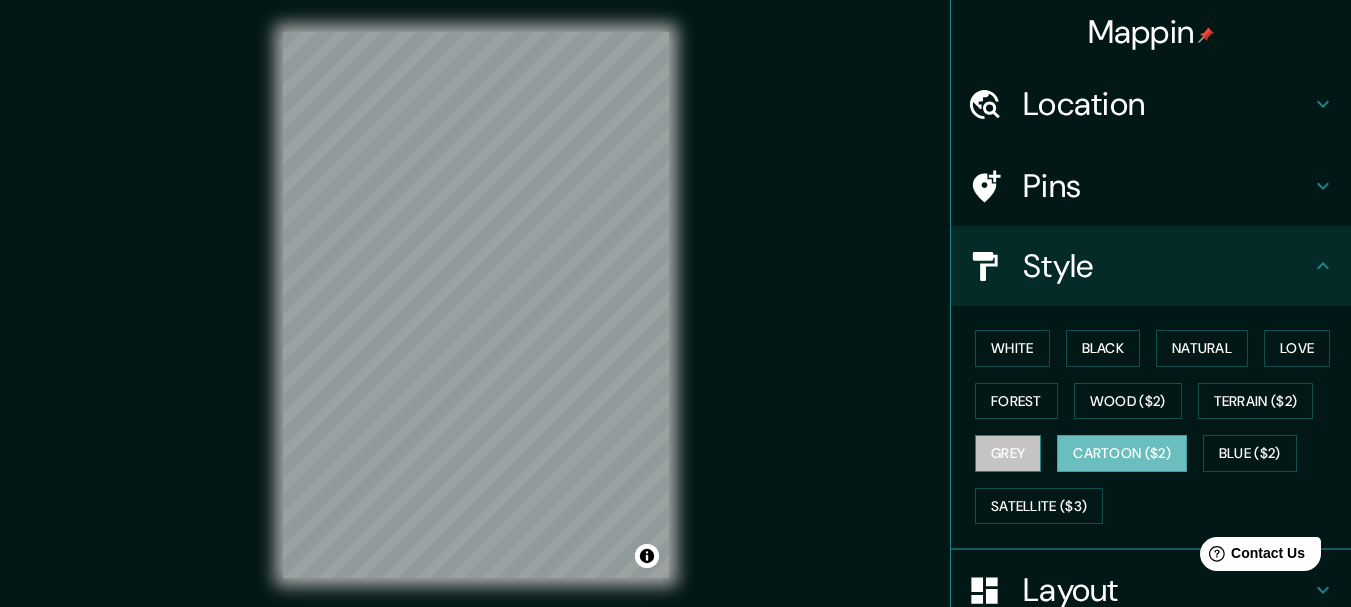 click on "Grey" at bounding box center [1008, 453] 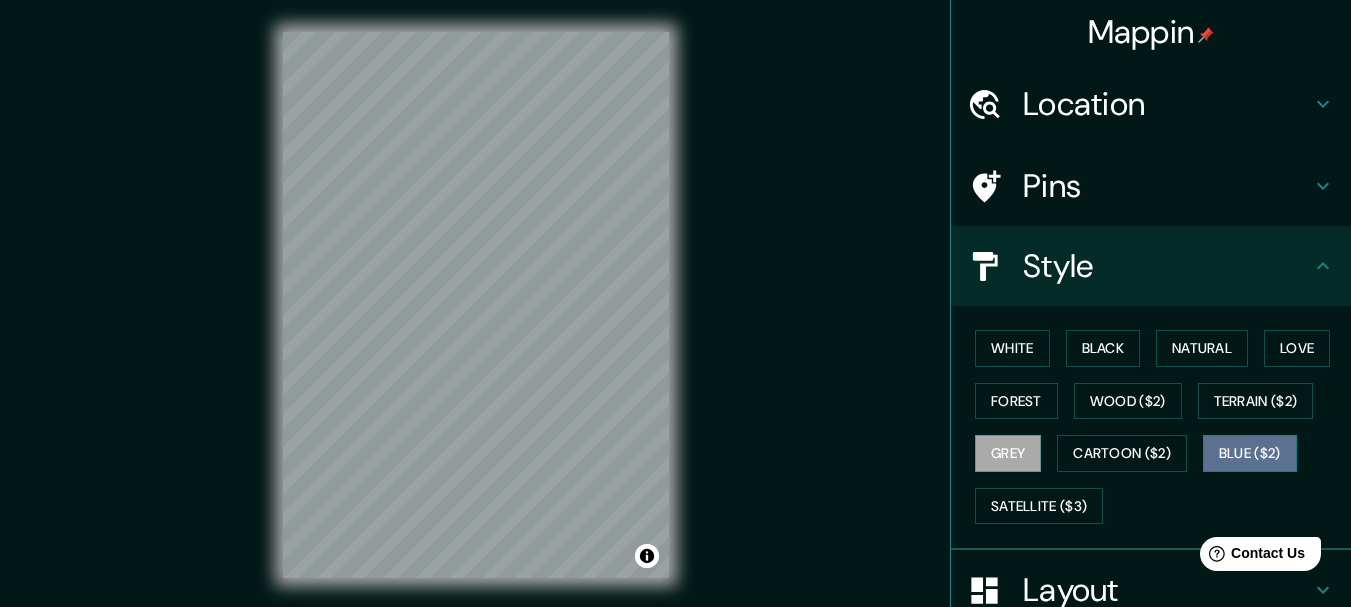 click on "Blue ($2)" at bounding box center [1250, 453] 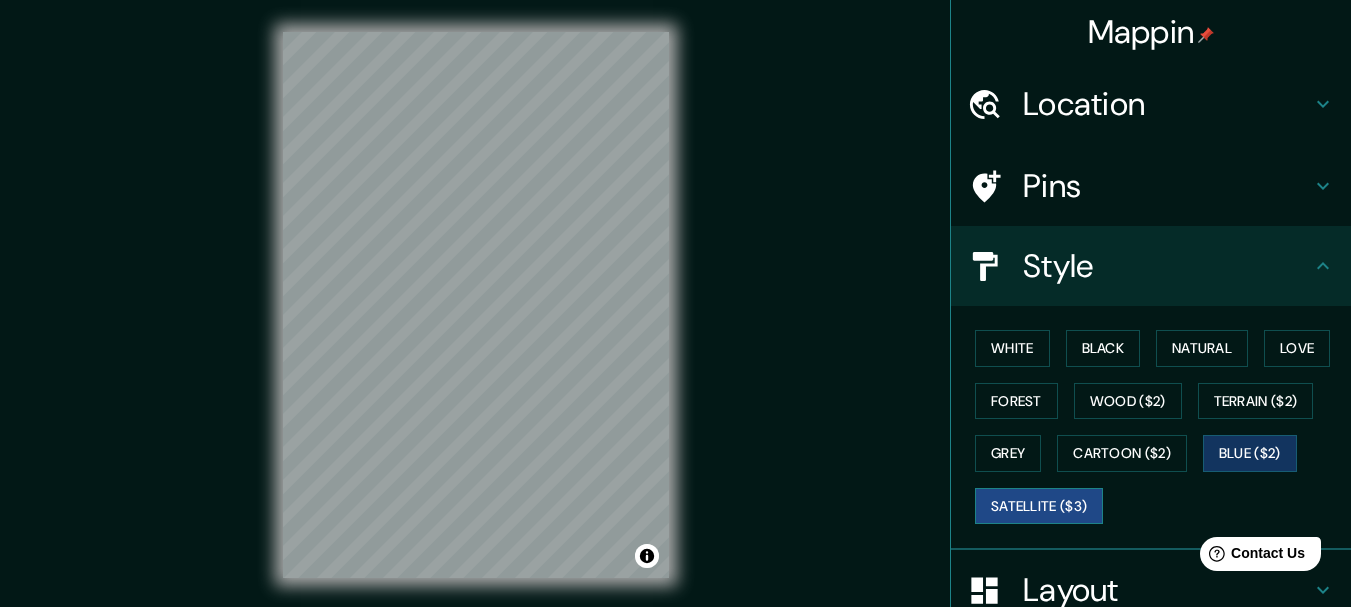 click on "Satellite ($3)" at bounding box center (1039, 506) 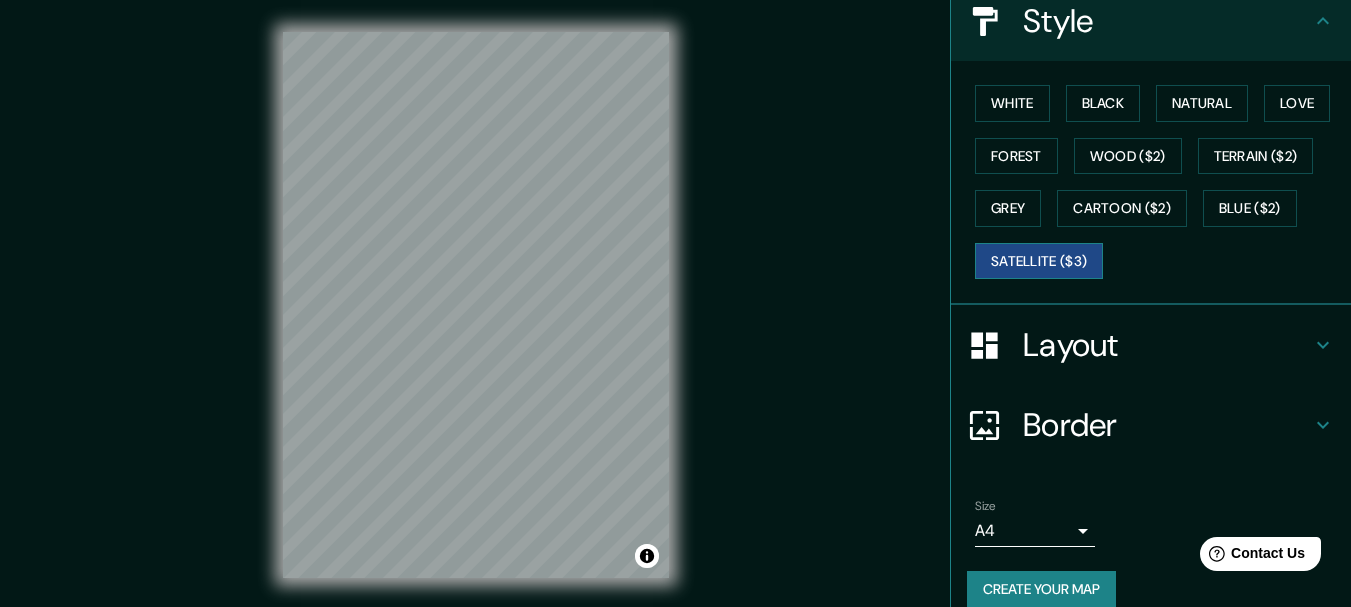 scroll, scrollTop: 270, scrollLeft: 0, axis: vertical 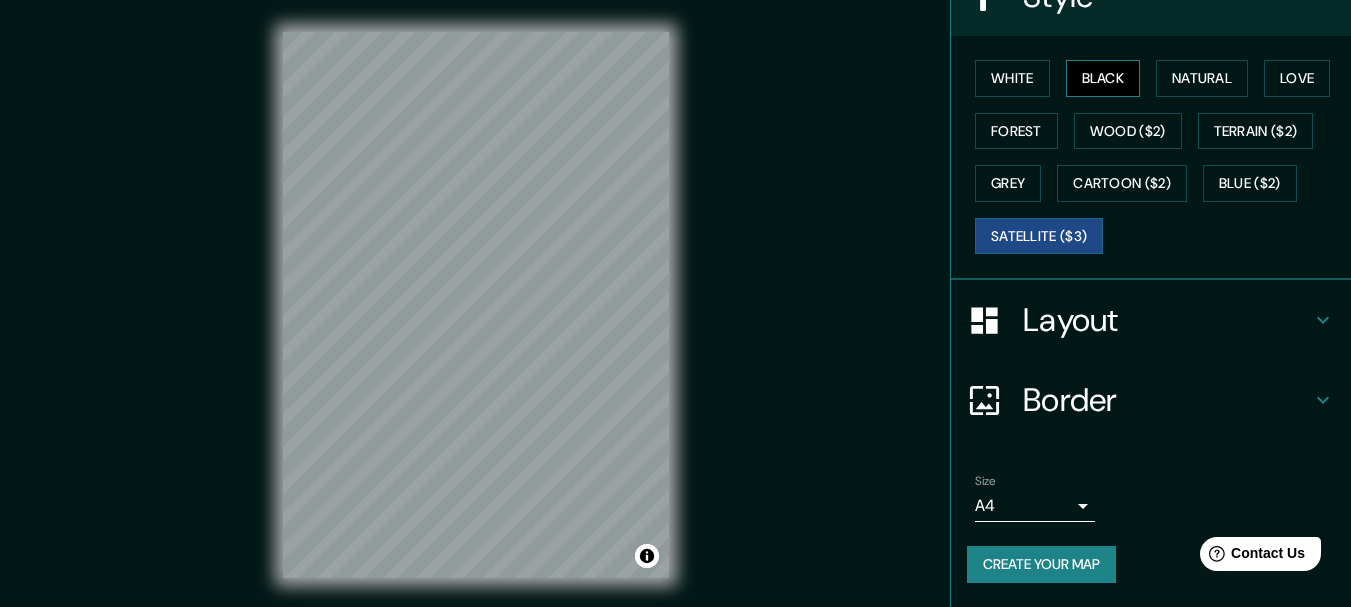 click on "Black" at bounding box center (1103, 78) 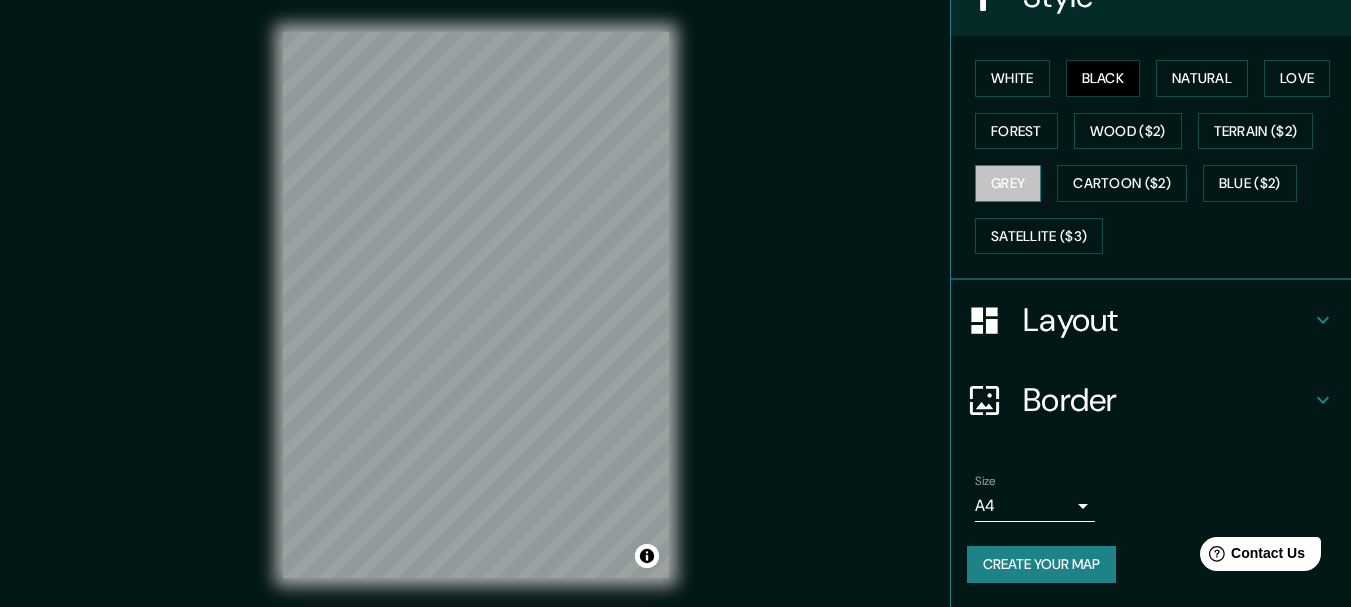 click on "Grey" at bounding box center [1008, 183] 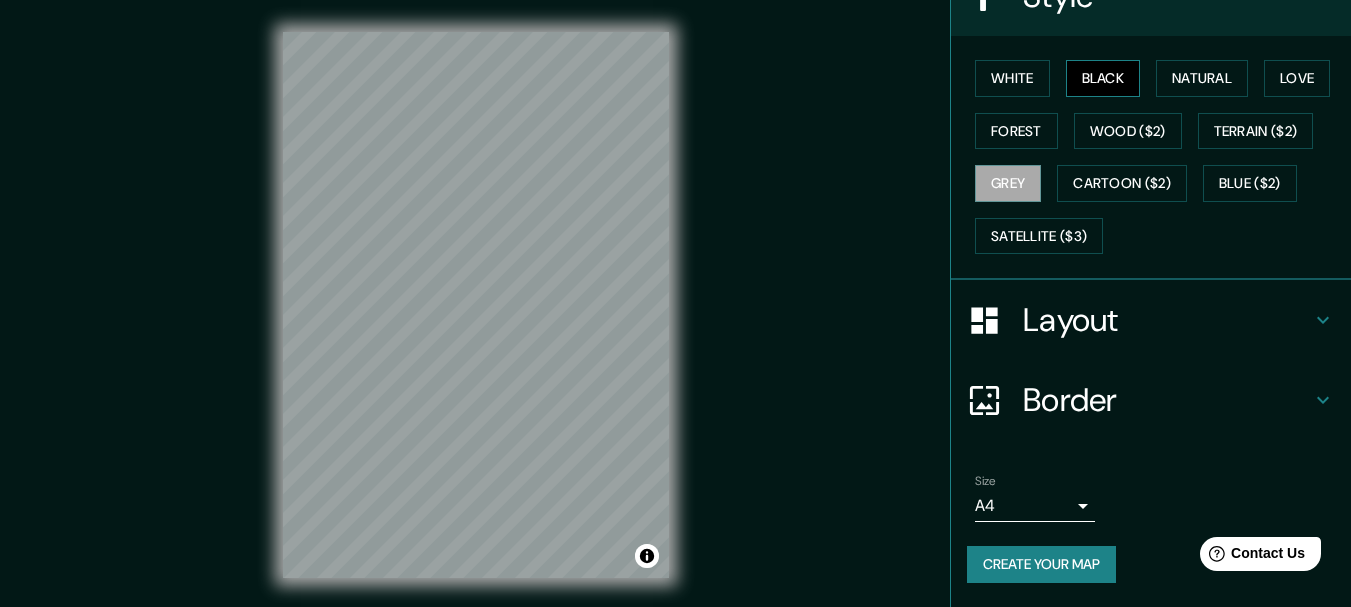 click on "Black" at bounding box center (1103, 78) 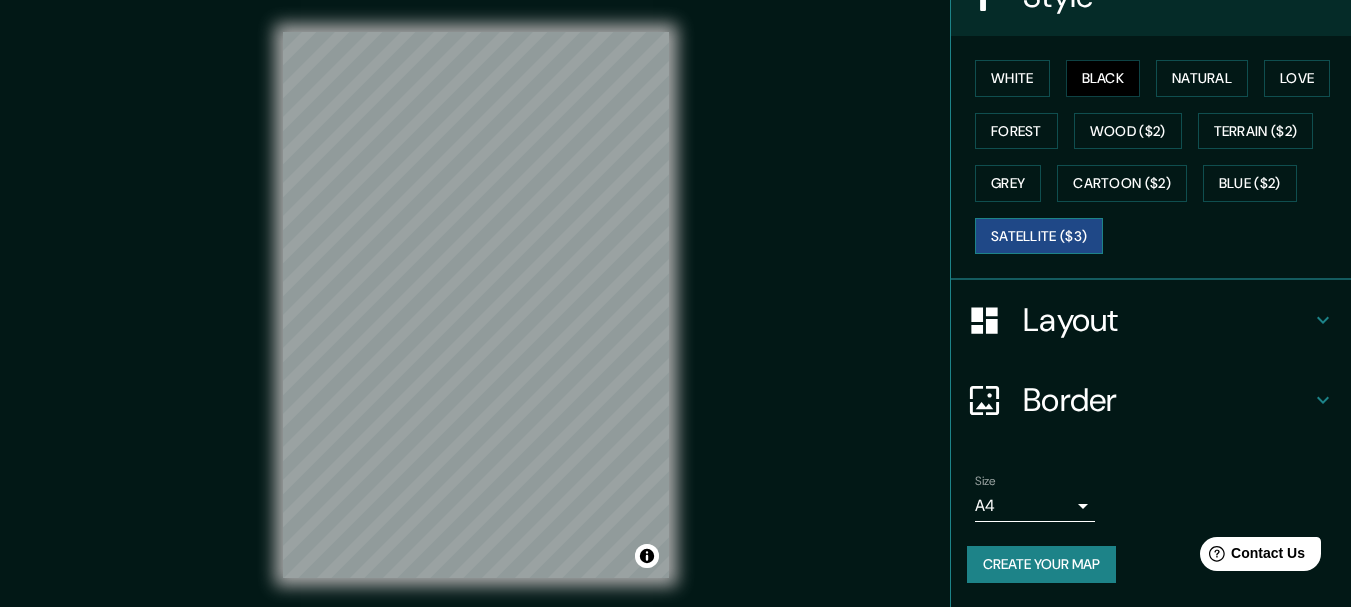 click on "Satellite ($3)" at bounding box center (1039, 236) 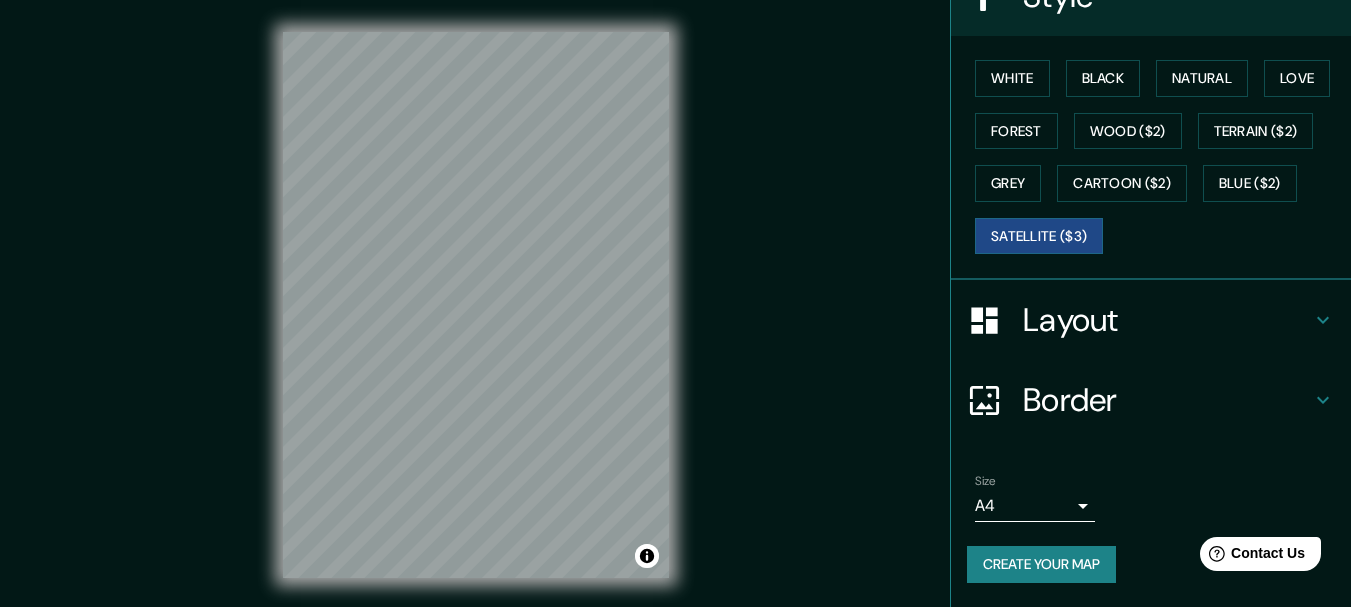 click on "Layout" at bounding box center [1167, 320] 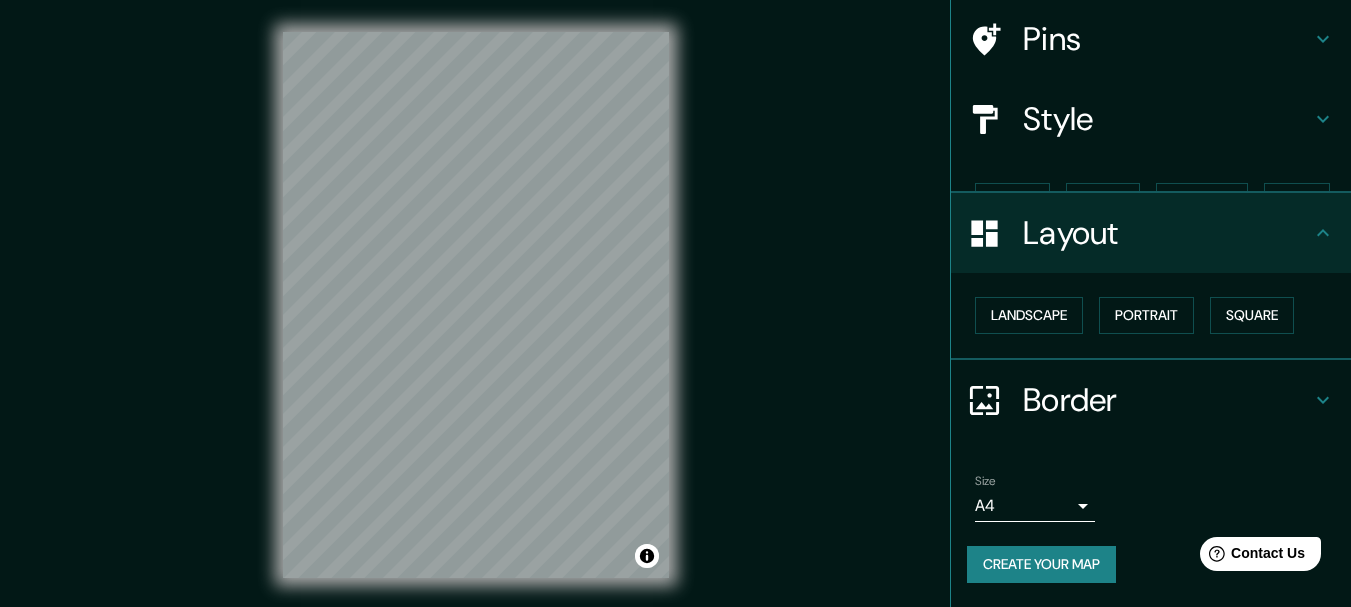 scroll, scrollTop: 112, scrollLeft: 0, axis: vertical 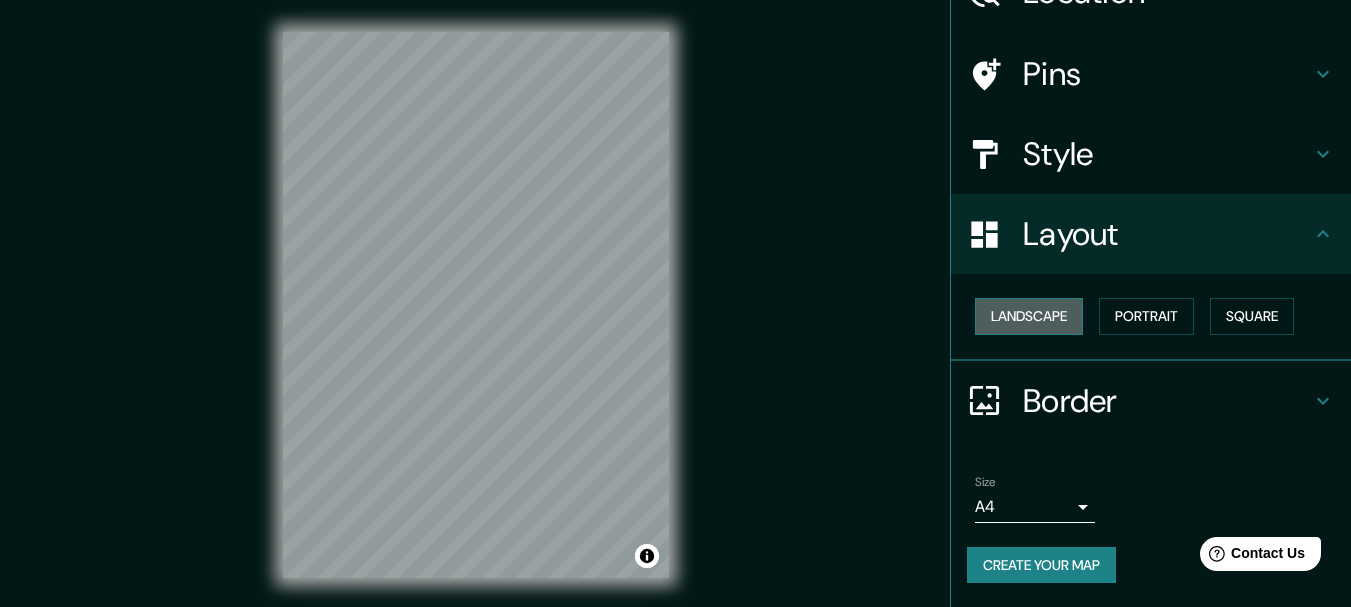 click on "Landscape" at bounding box center (1029, 316) 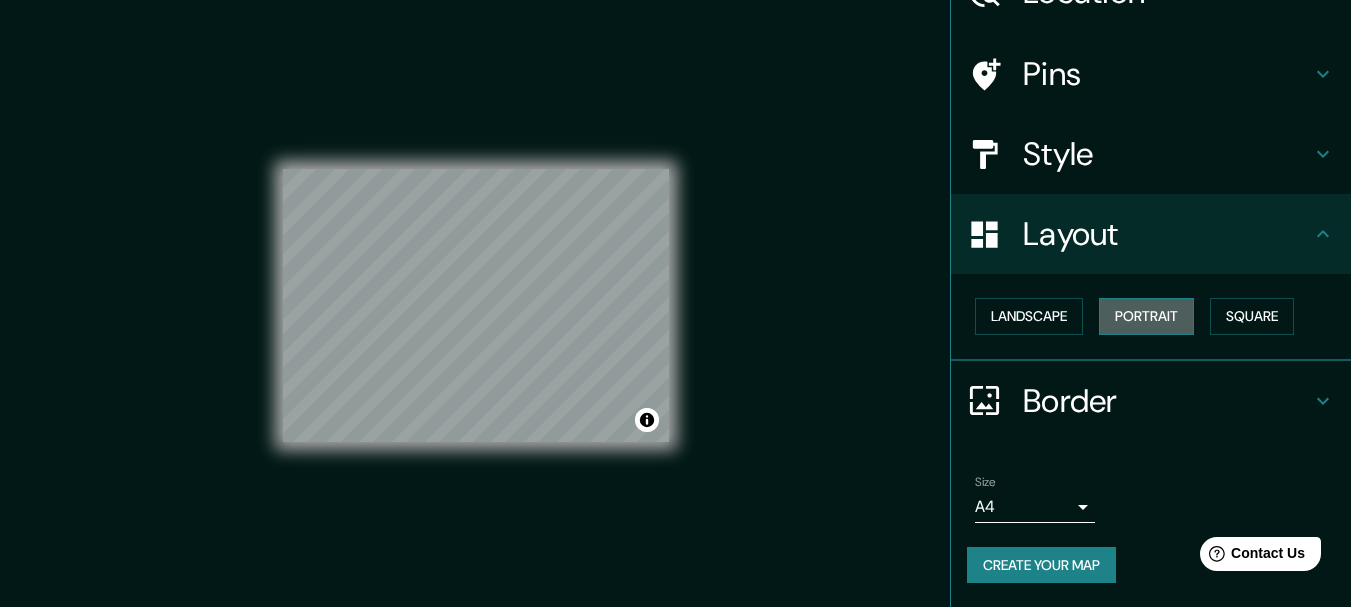 click on "Portrait" at bounding box center [1146, 316] 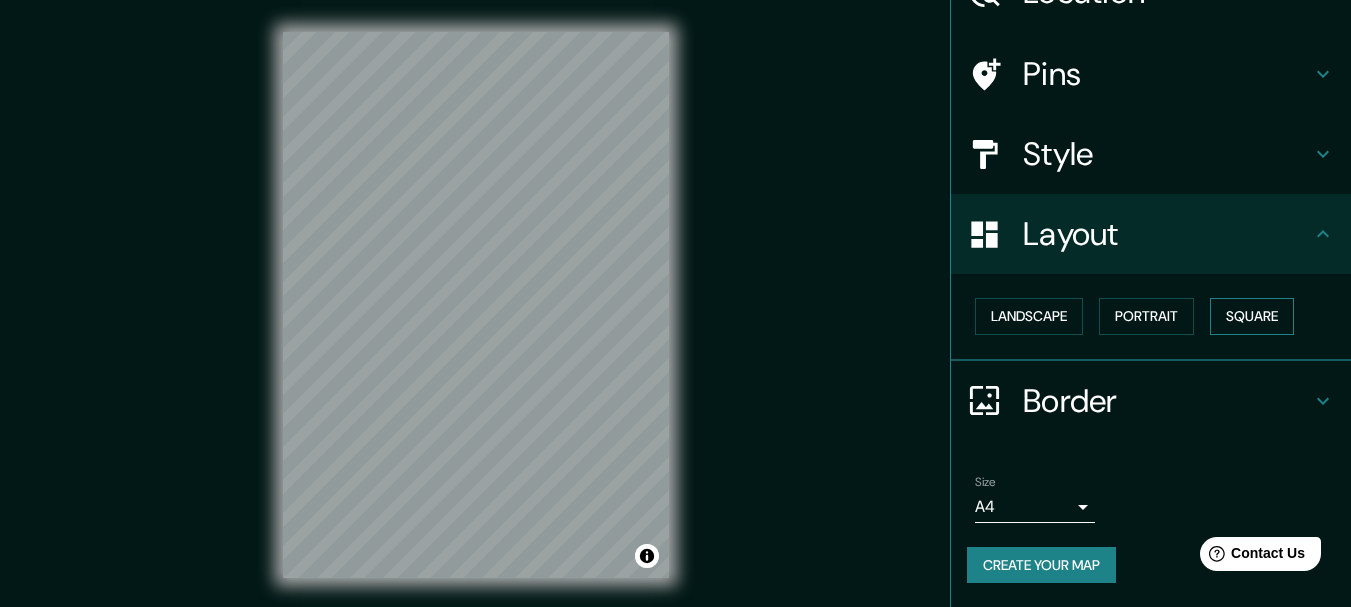 click on "Square" at bounding box center [1252, 316] 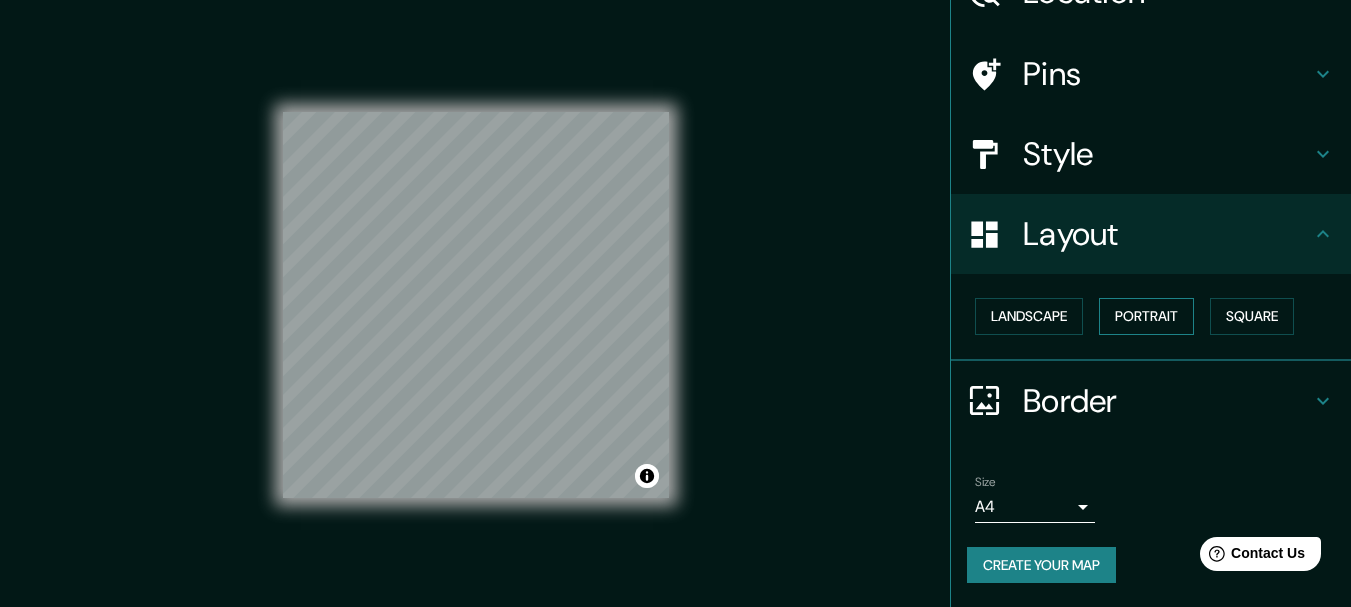 click on "Portrait" at bounding box center [1146, 316] 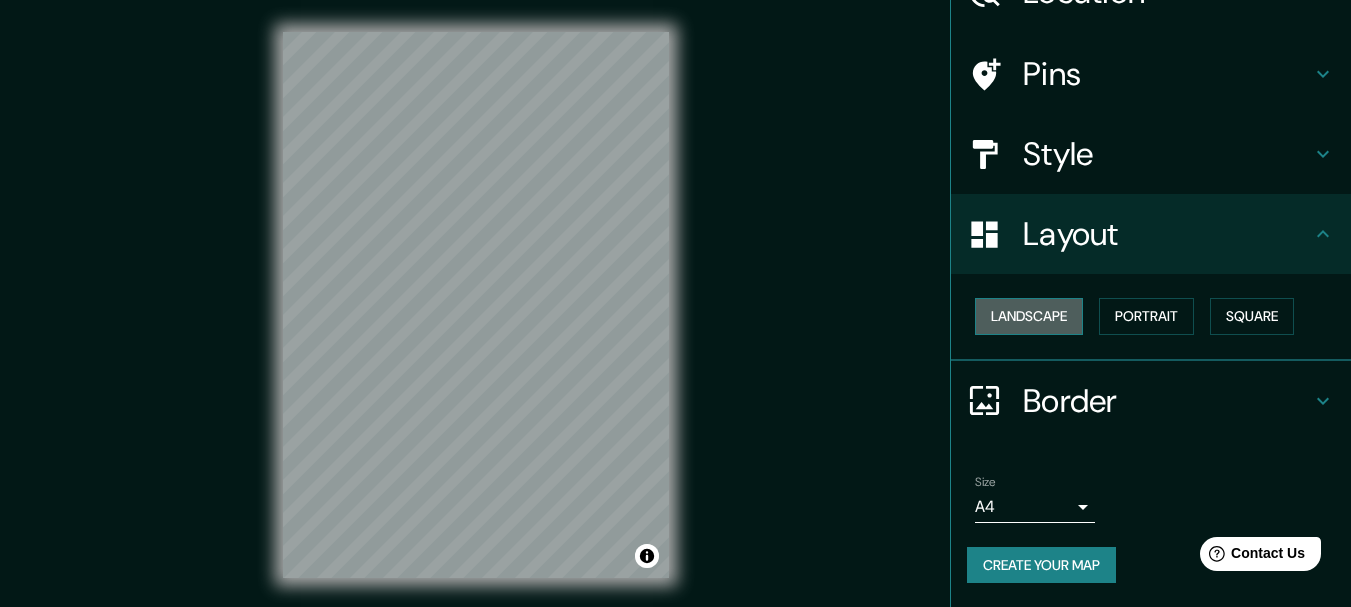 click on "Landscape" at bounding box center [1029, 316] 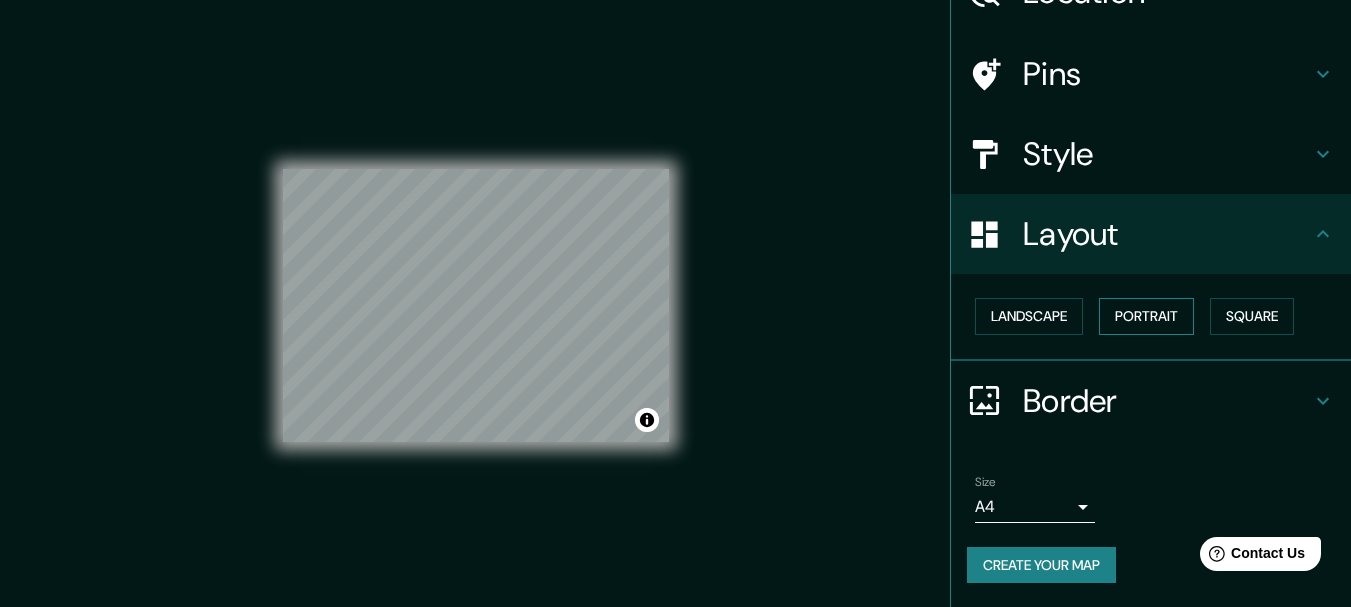 click on "Portrait" at bounding box center [1146, 316] 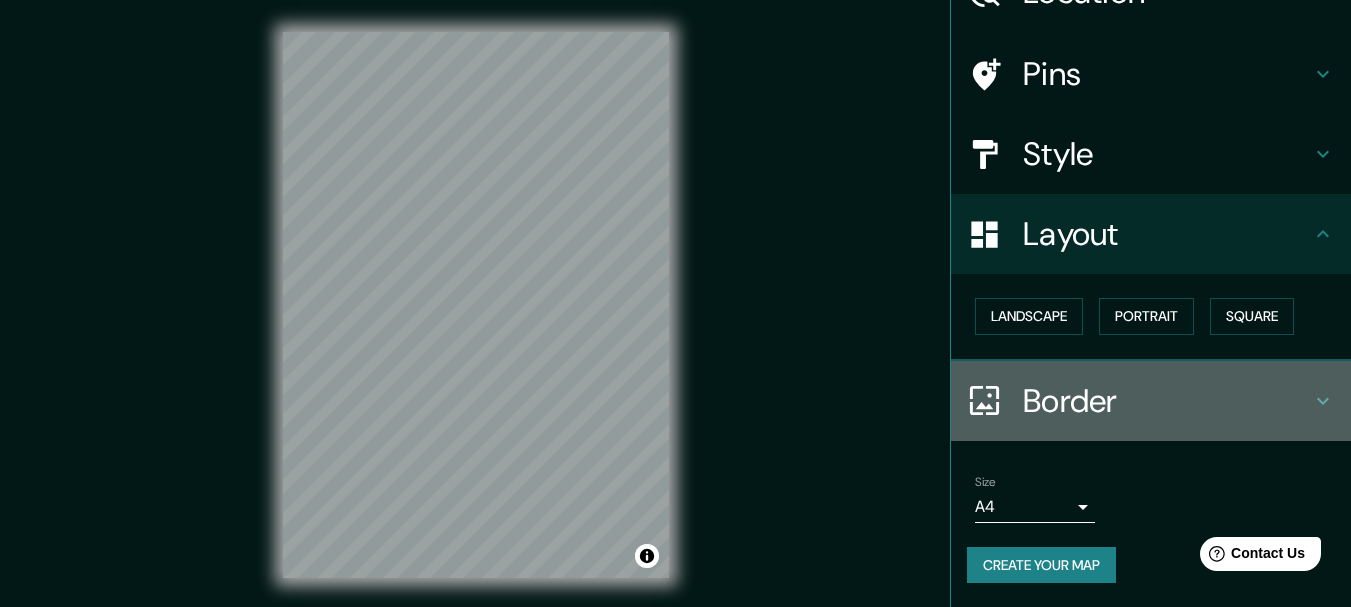 click on "Border" at bounding box center [1167, 401] 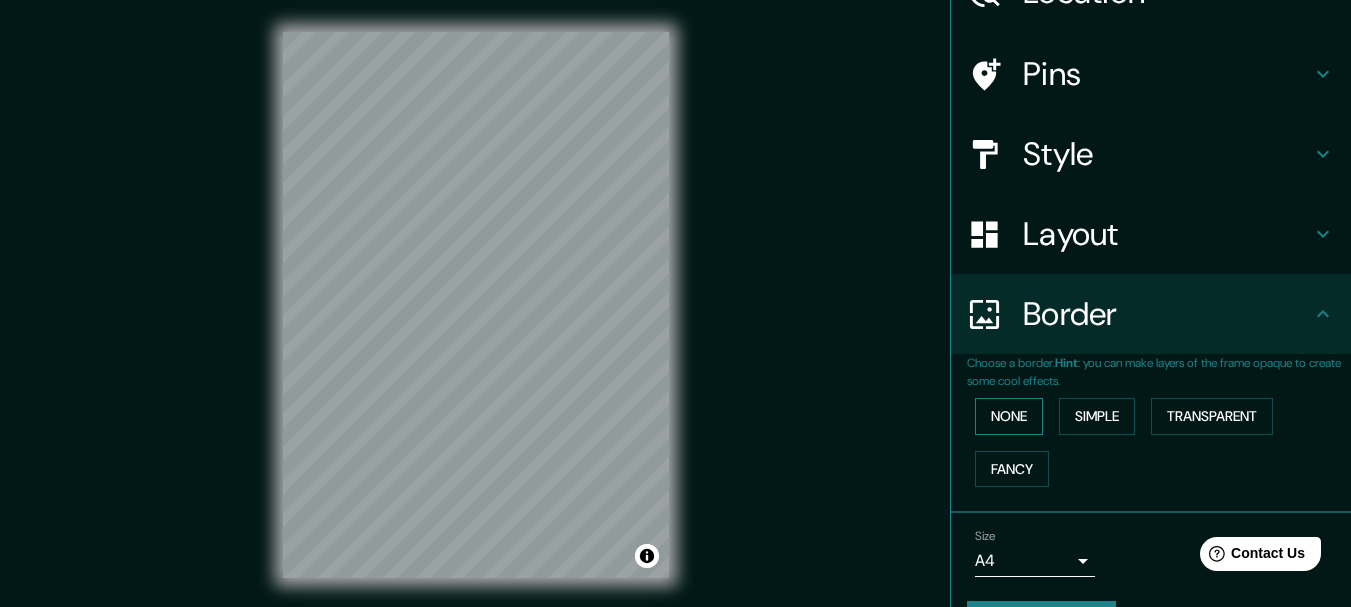 click on "None" at bounding box center (1009, 416) 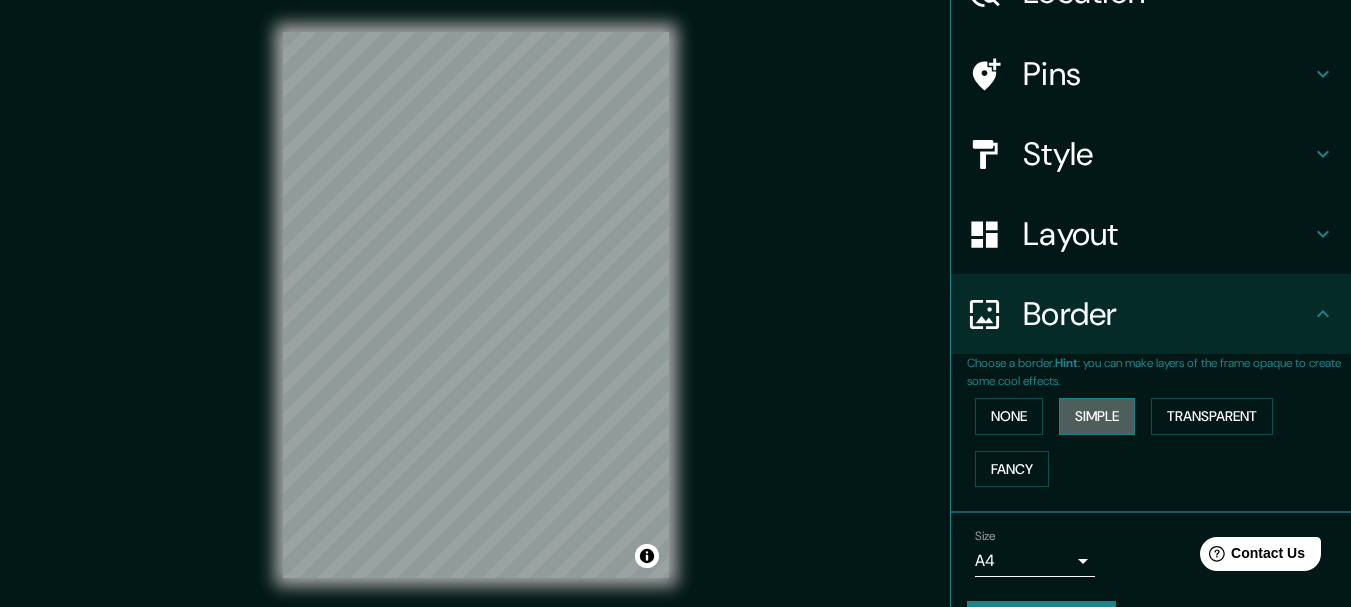 click on "Simple" at bounding box center (1097, 416) 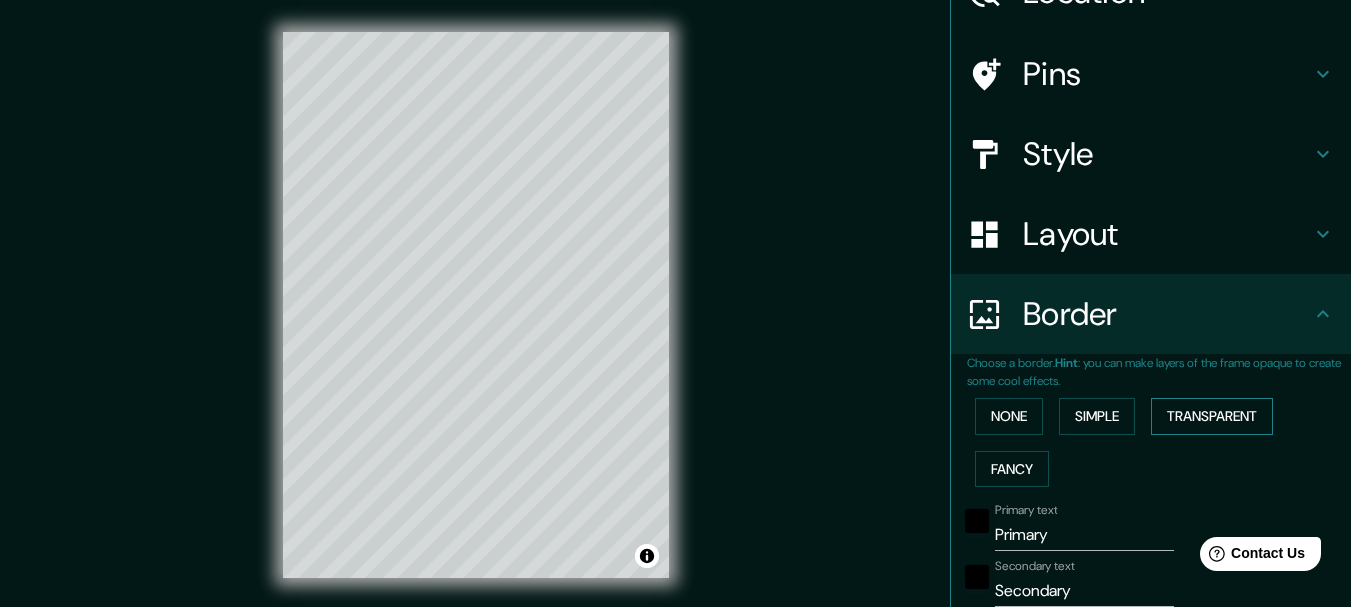 click on "Transparent" at bounding box center [1212, 416] 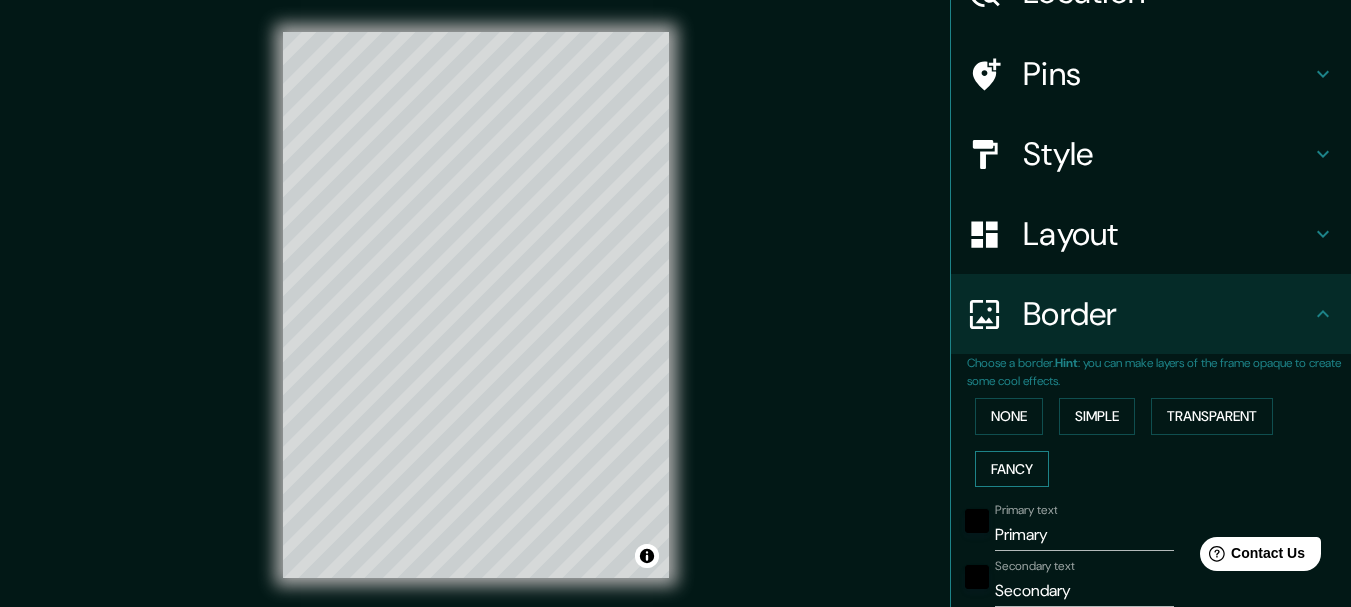 click on "Fancy" at bounding box center (1012, 469) 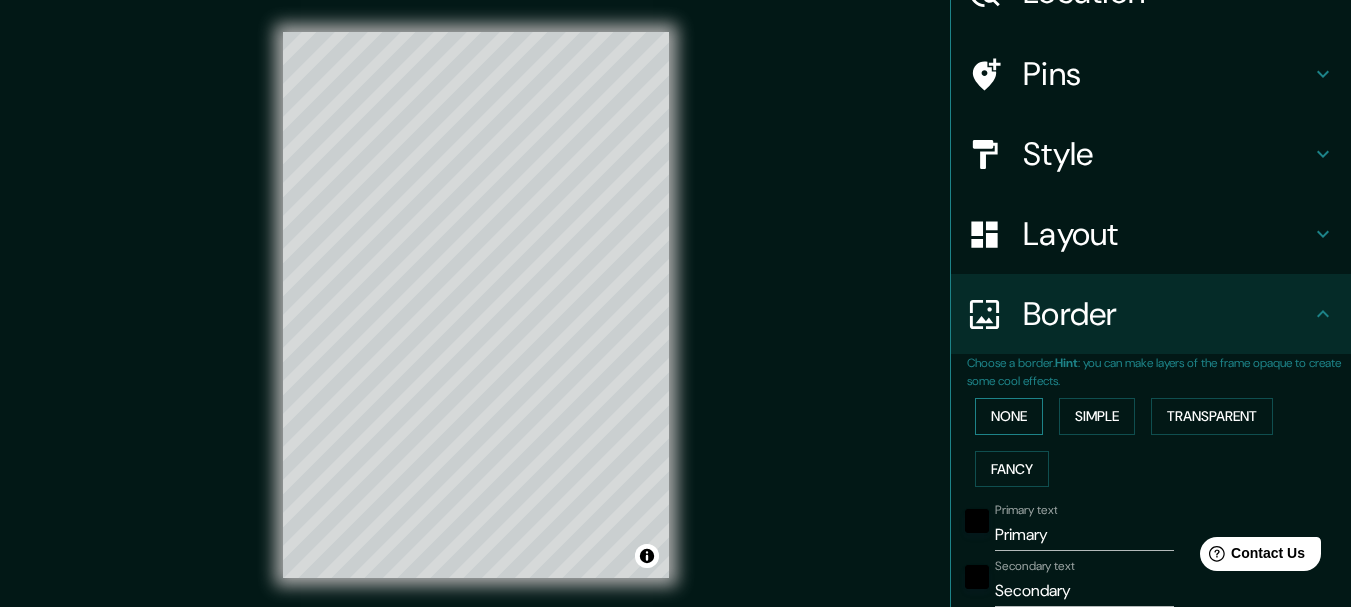 click on "None" at bounding box center [1009, 416] 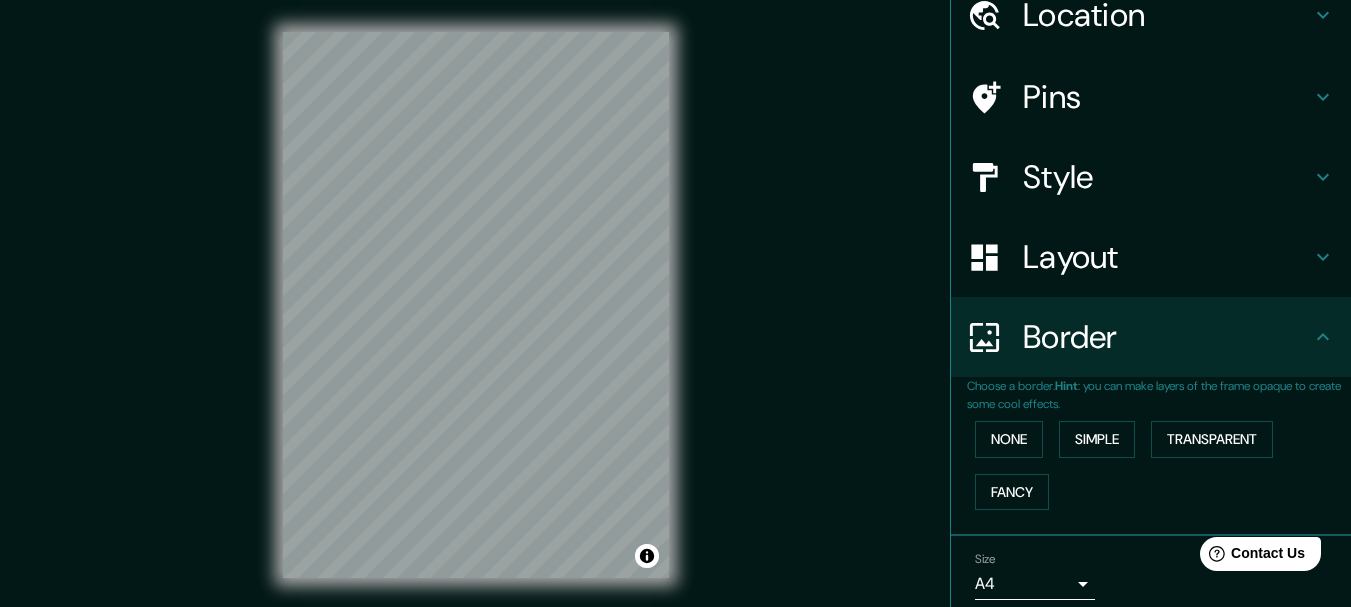 scroll, scrollTop: 0, scrollLeft: 0, axis: both 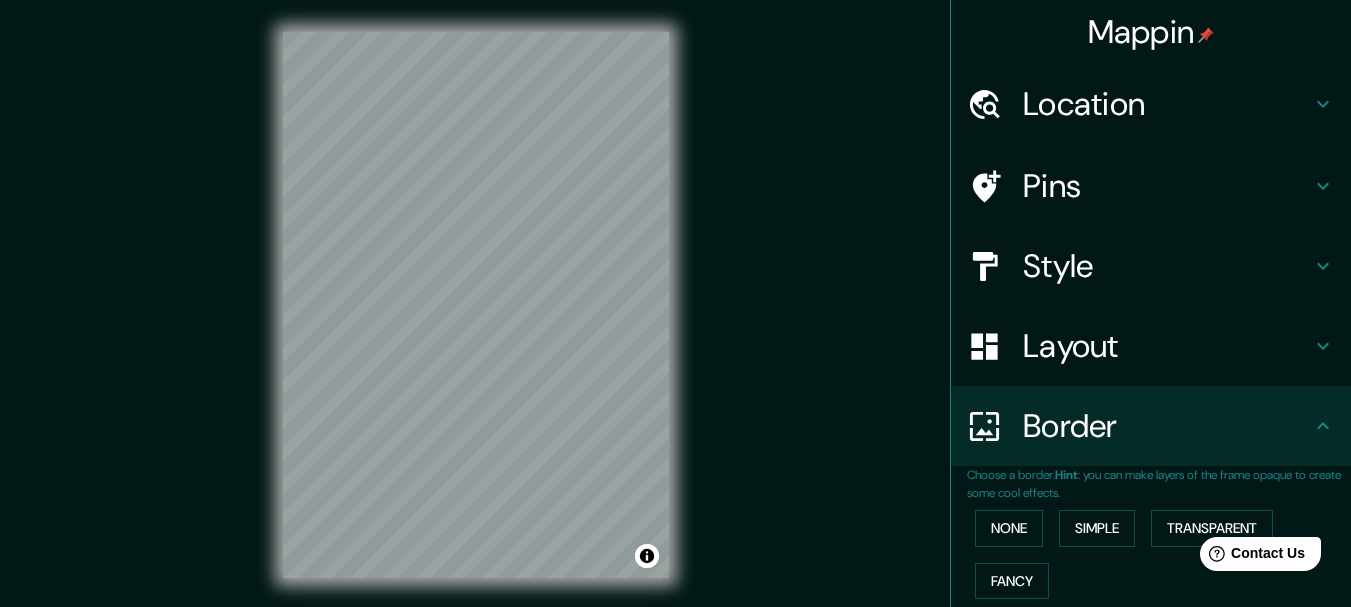 click on "Layout" at bounding box center (1167, 346) 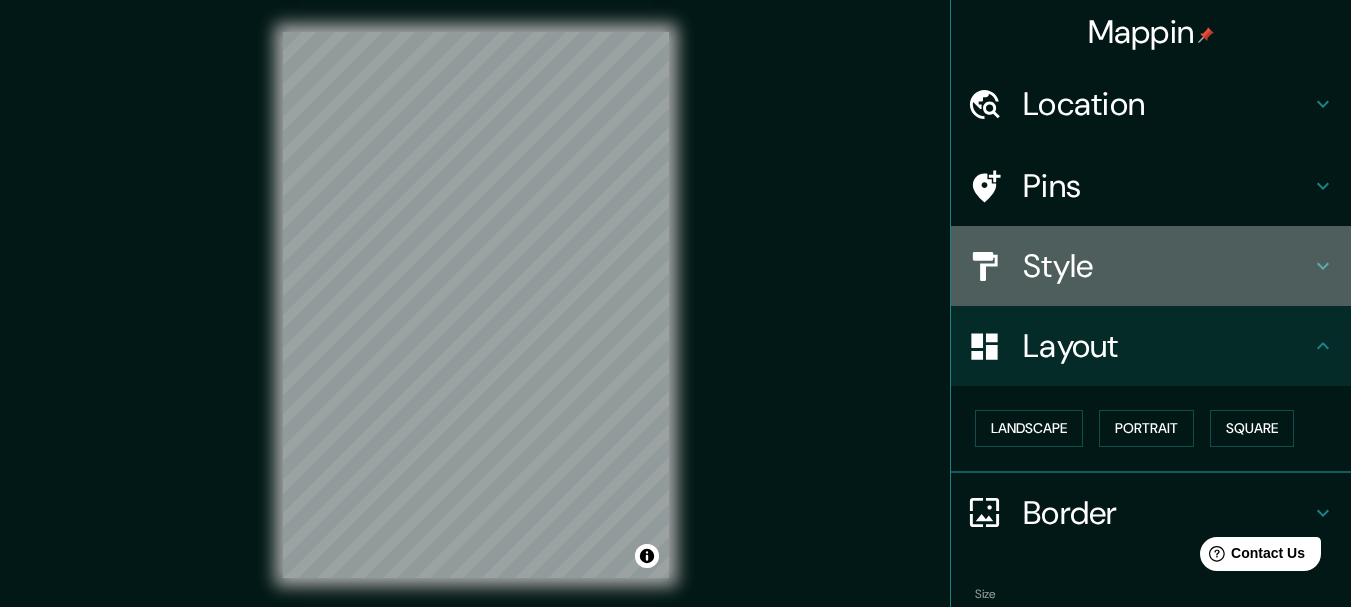 click on "Style" at bounding box center [1167, 266] 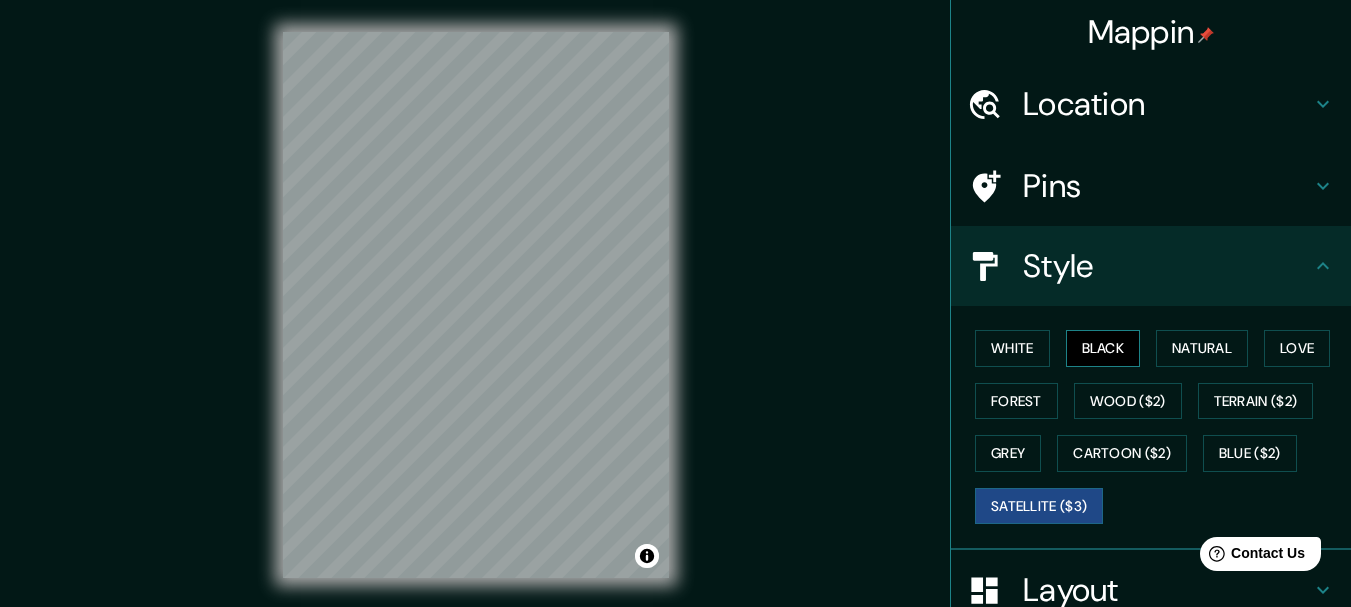click on "Black" at bounding box center [1103, 348] 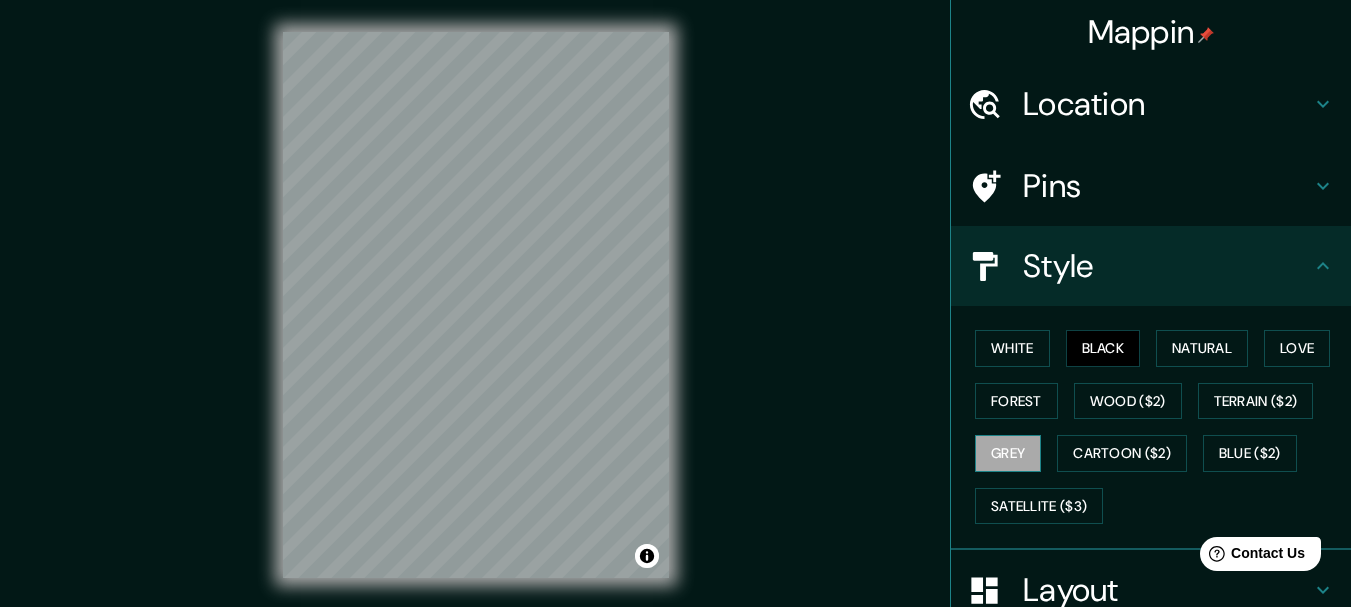 click on "Grey" at bounding box center (1008, 453) 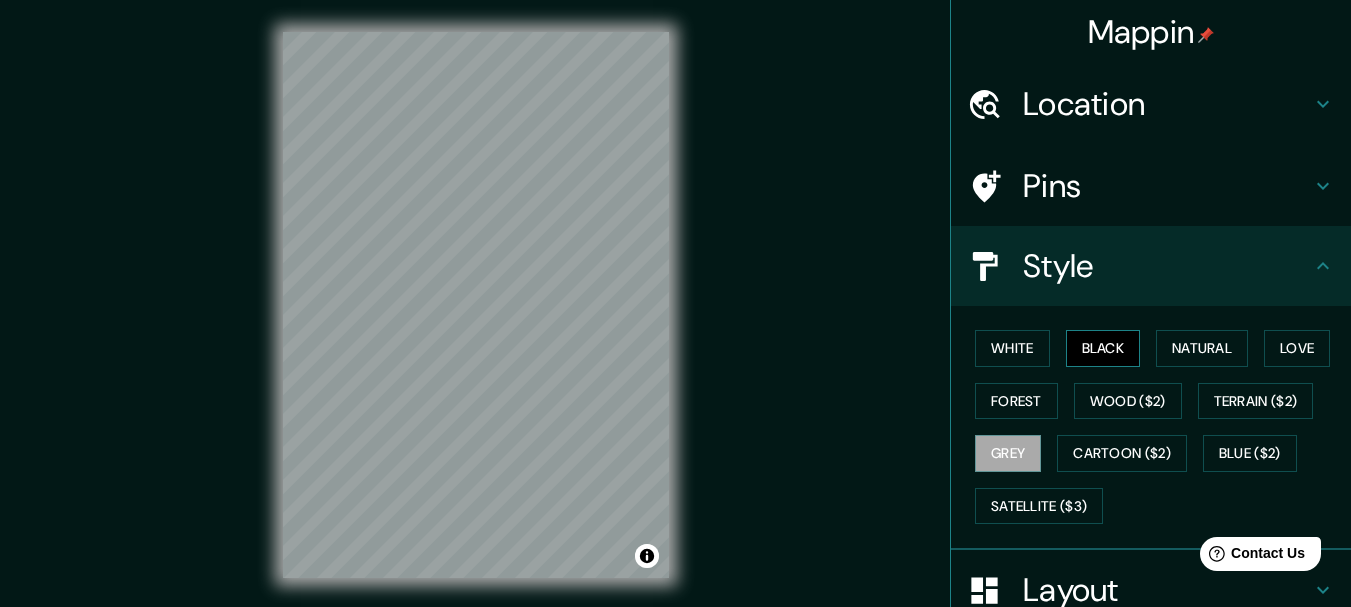 click on "Black" at bounding box center (1103, 348) 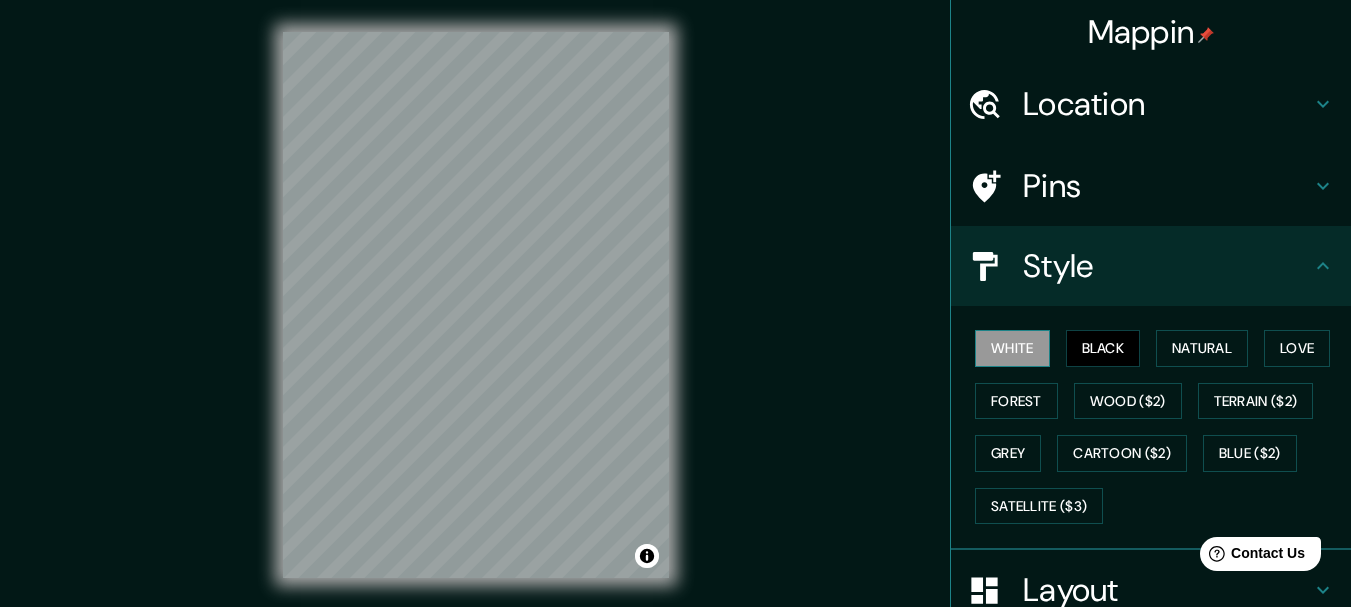 click on "White" at bounding box center (1012, 348) 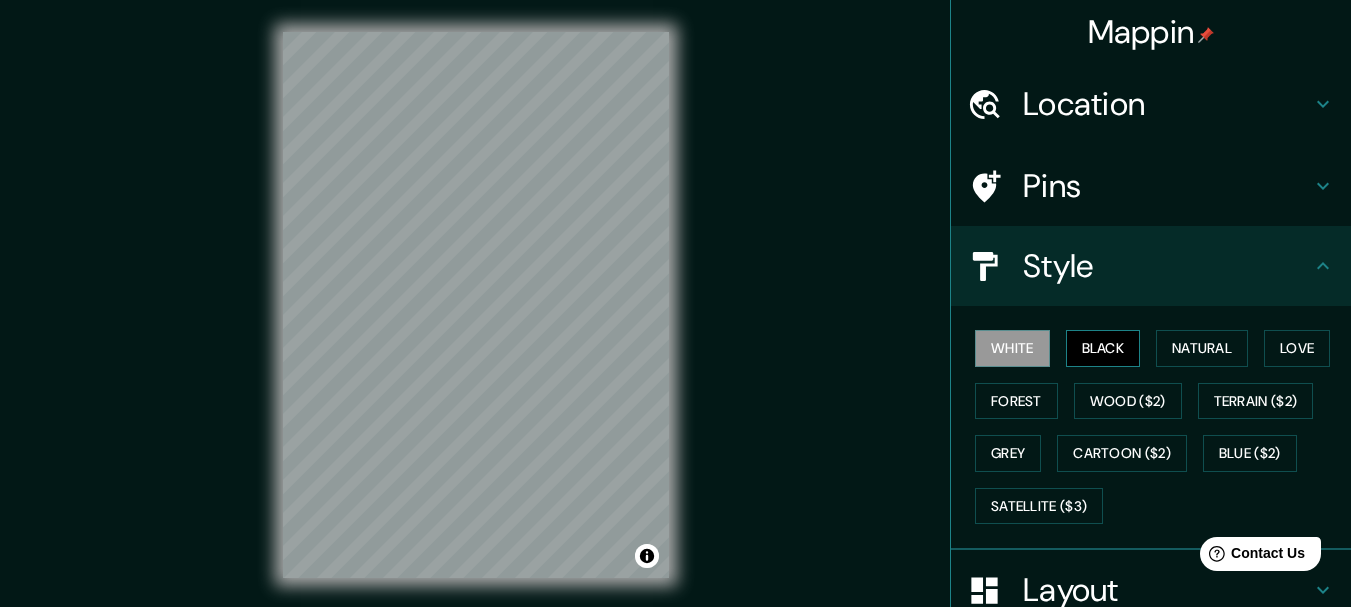 click on "Black" at bounding box center [1103, 348] 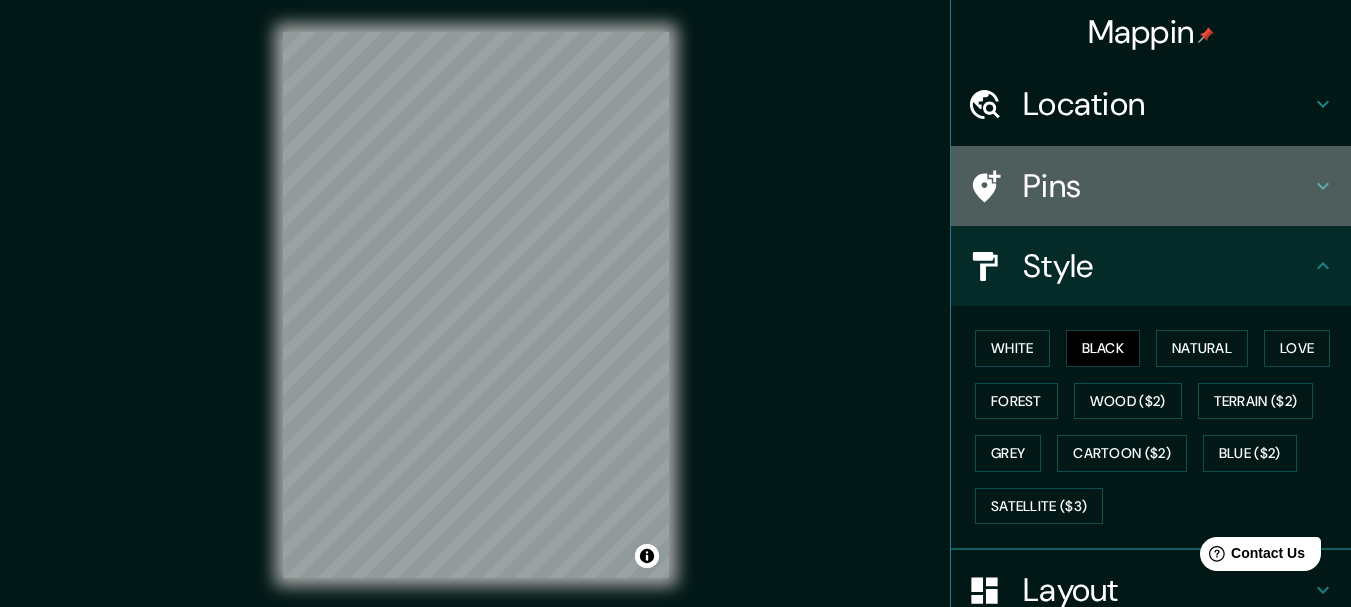 click on "Pins" at bounding box center [1167, 186] 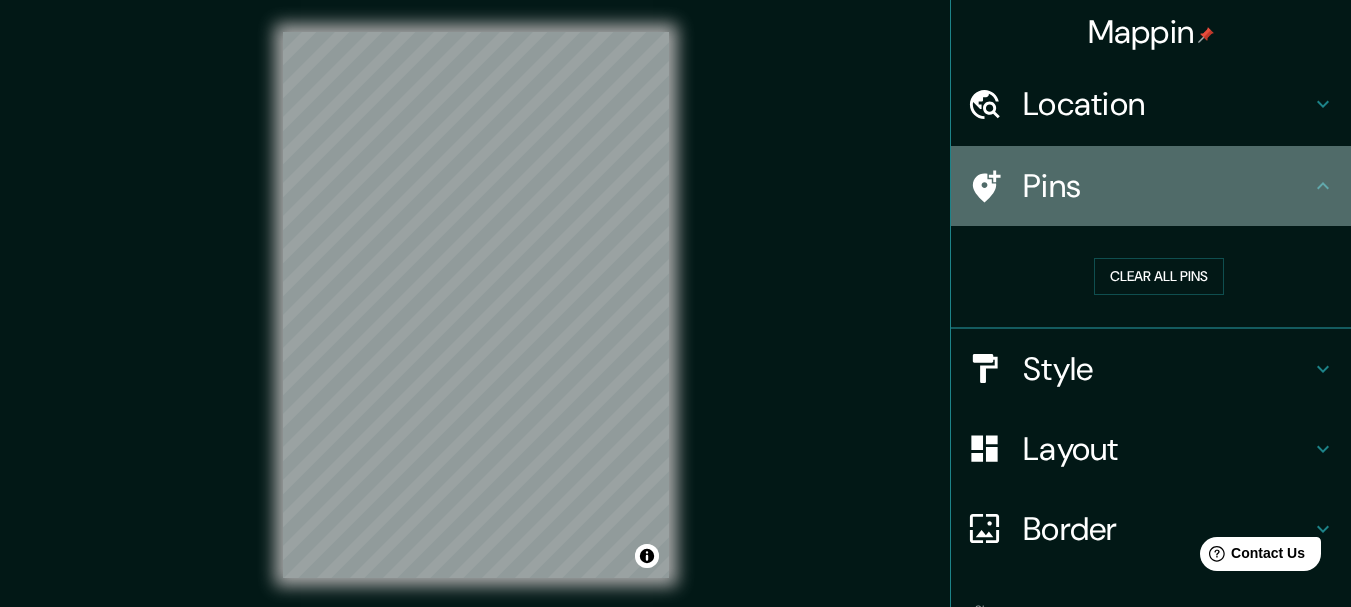 click on "Pins" at bounding box center (1167, 186) 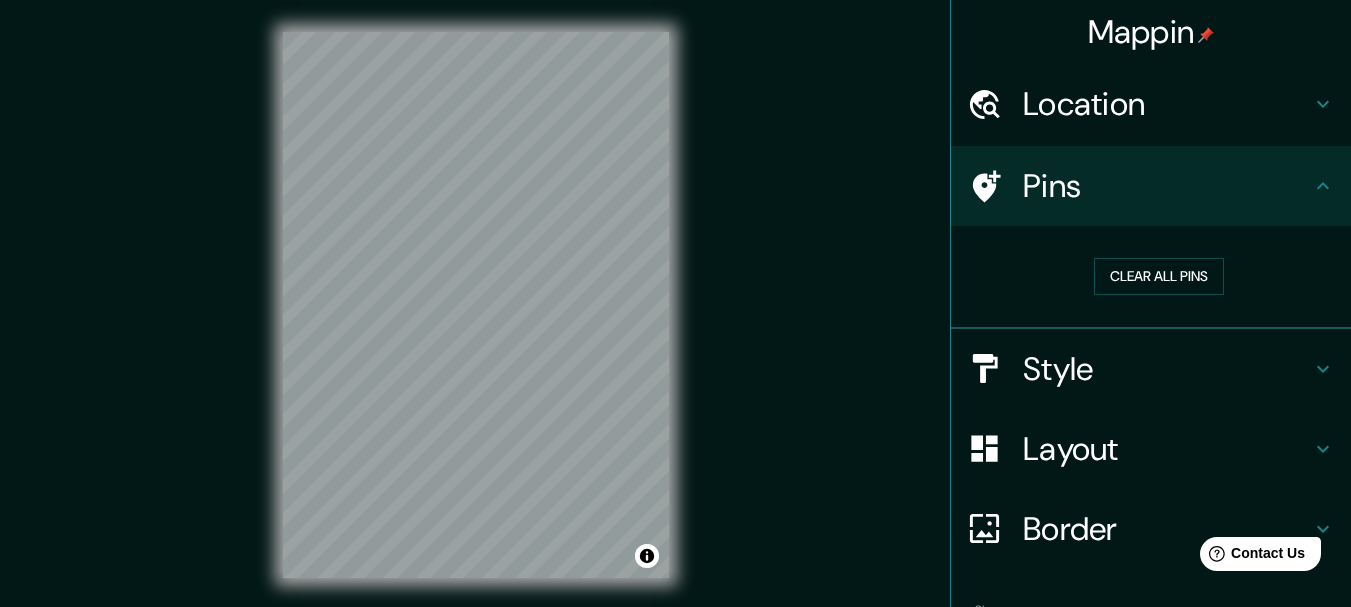 click on "Location" at bounding box center [1167, 104] 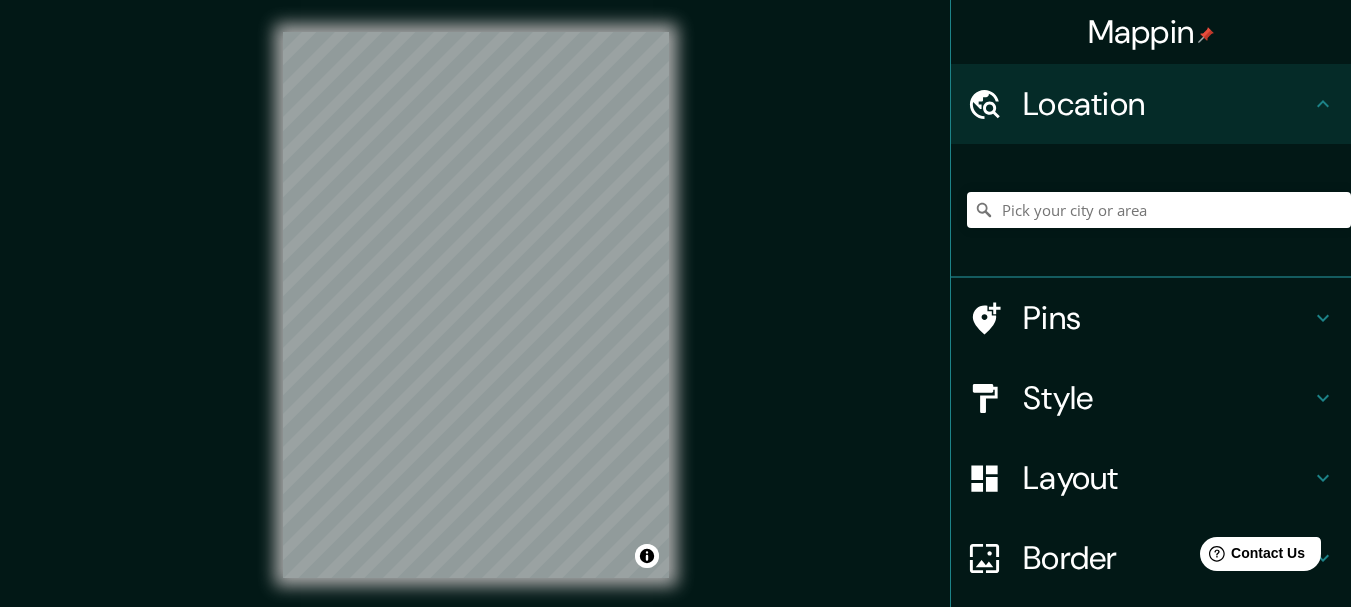 click on "Location" at bounding box center [1167, 104] 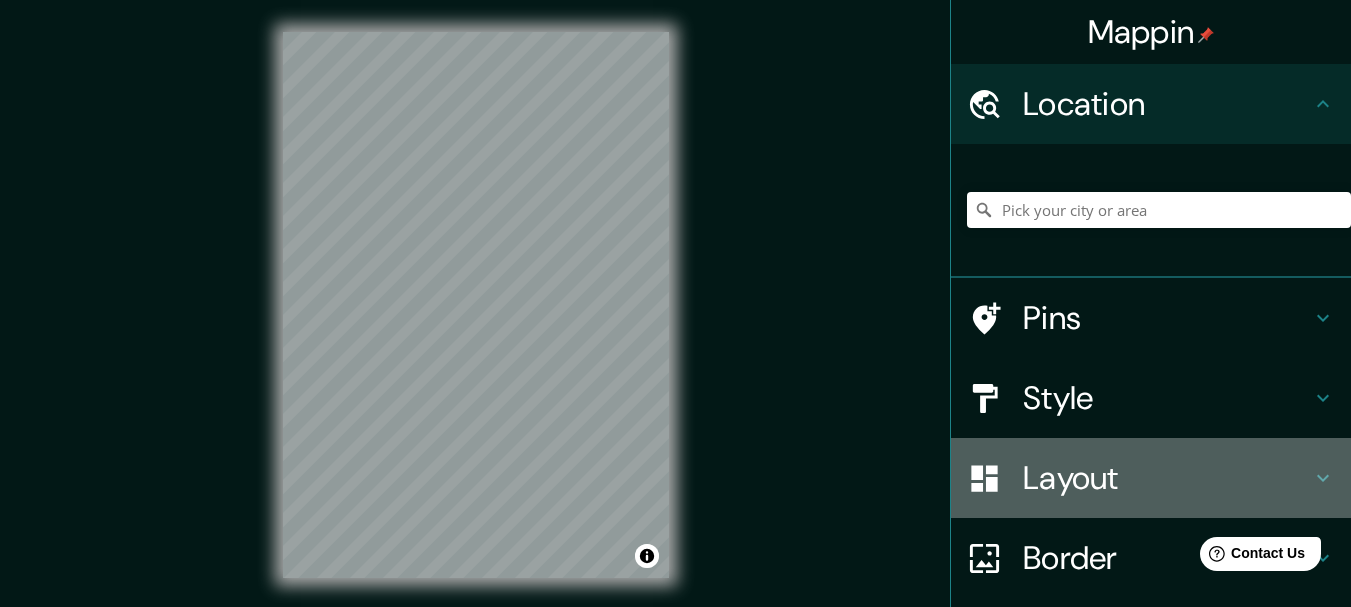 click on "Layout" at bounding box center [1167, 478] 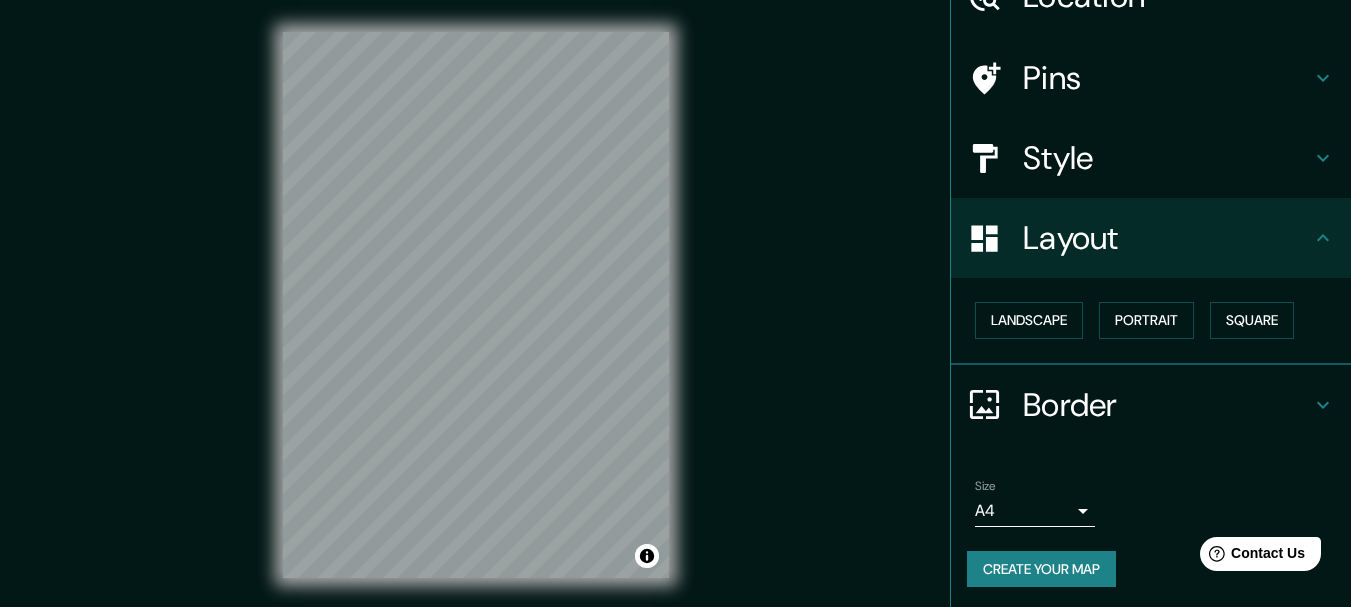 scroll, scrollTop: 112, scrollLeft: 0, axis: vertical 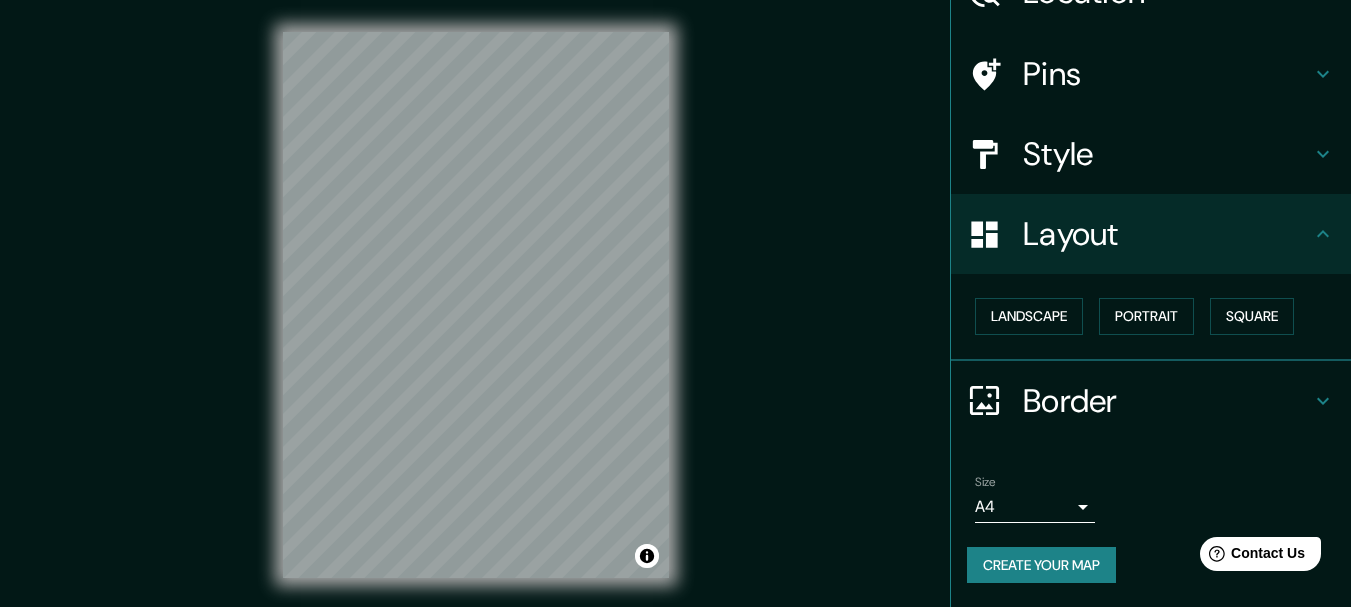 click on "Create your map" at bounding box center (1041, 565) 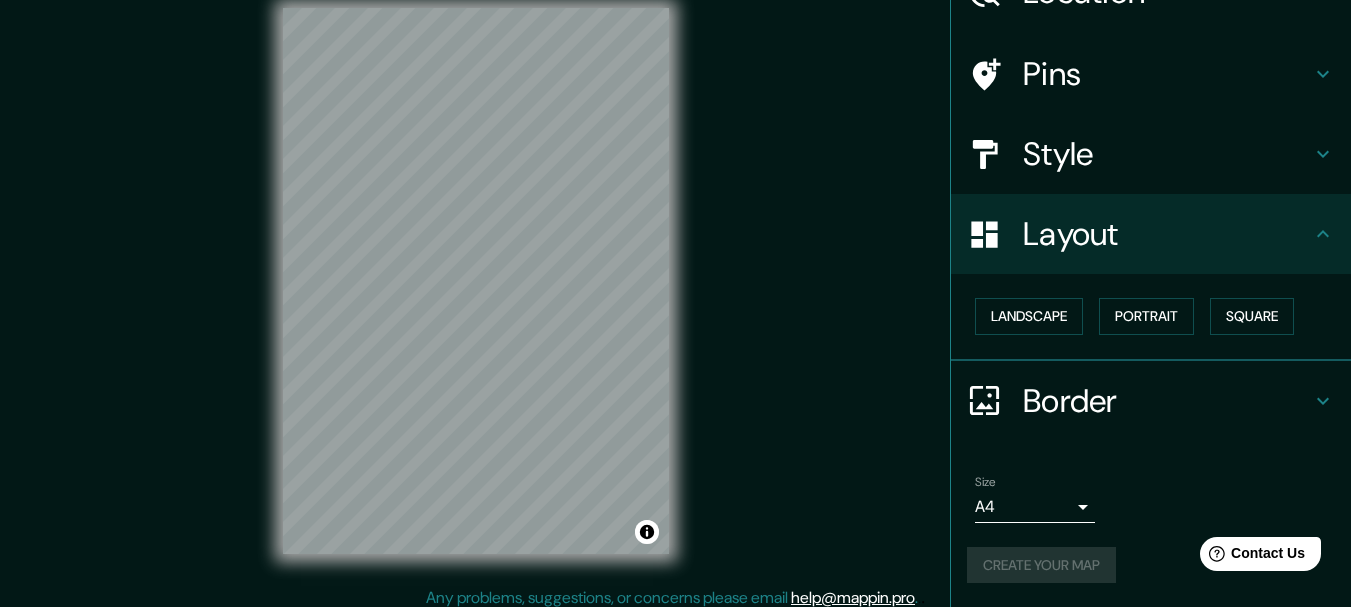 scroll, scrollTop: 35, scrollLeft: 0, axis: vertical 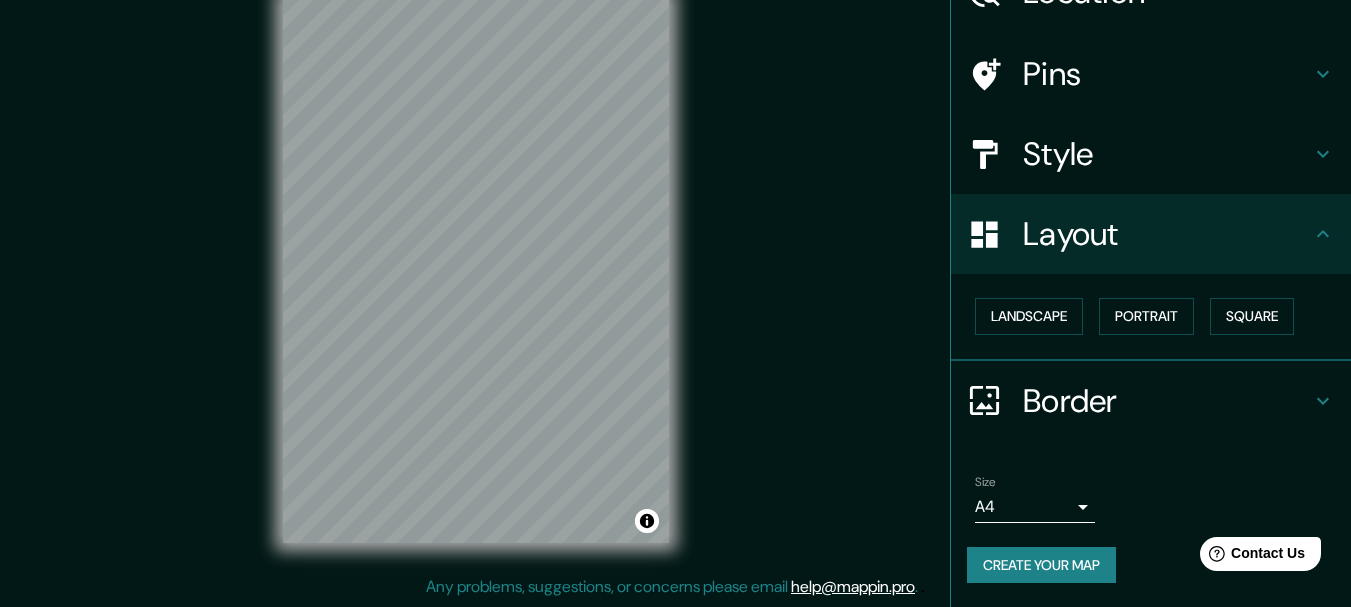 click on "Mappin Location Pins Style Layout Landscape Portrait Square Border Choose a border.  Hint : you can make layers of the frame opaque to create some cool effects. None Simple Transparent Fancy Size A4 single Create your map © Mapbox   © OpenStreetMap   Improve this map Any problems, suggestions, or concerns please email    help@mappin.pro . . ." at bounding box center (675, 286) 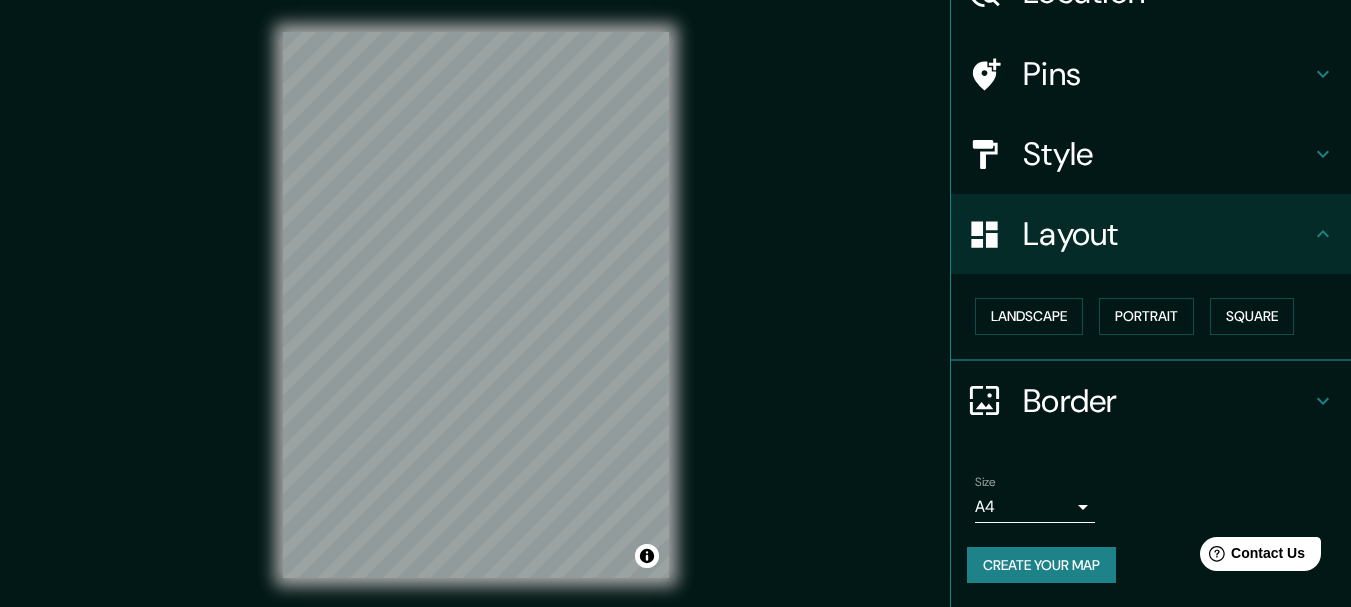 scroll, scrollTop: 35, scrollLeft: 0, axis: vertical 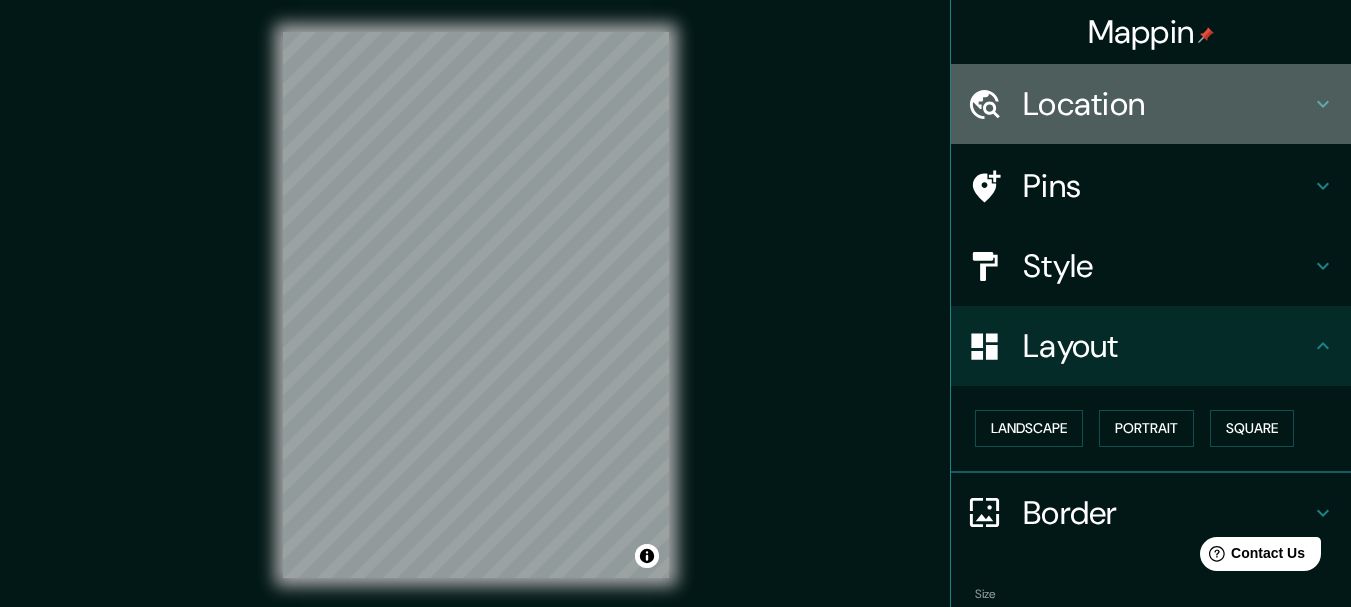 click on "Location" at bounding box center (1167, 104) 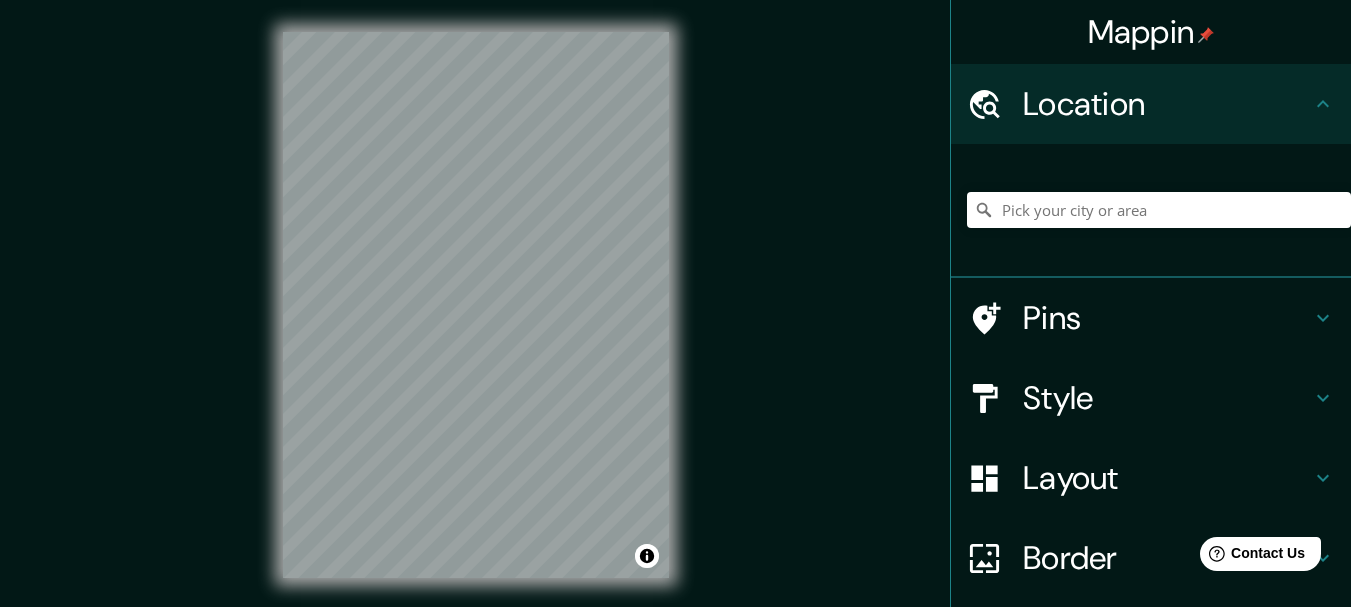 click on "© Mapbox   © OpenStreetMap   Improve this map" at bounding box center [476, 305] 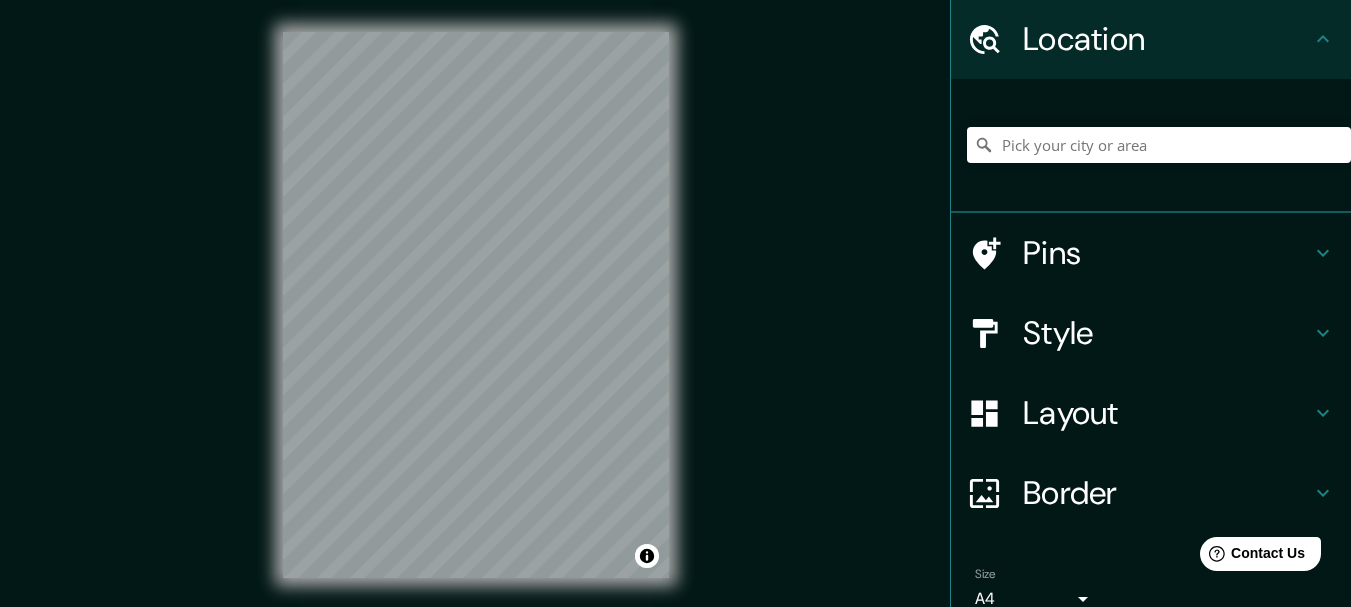 scroll, scrollTop: 100, scrollLeft: 0, axis: vertical 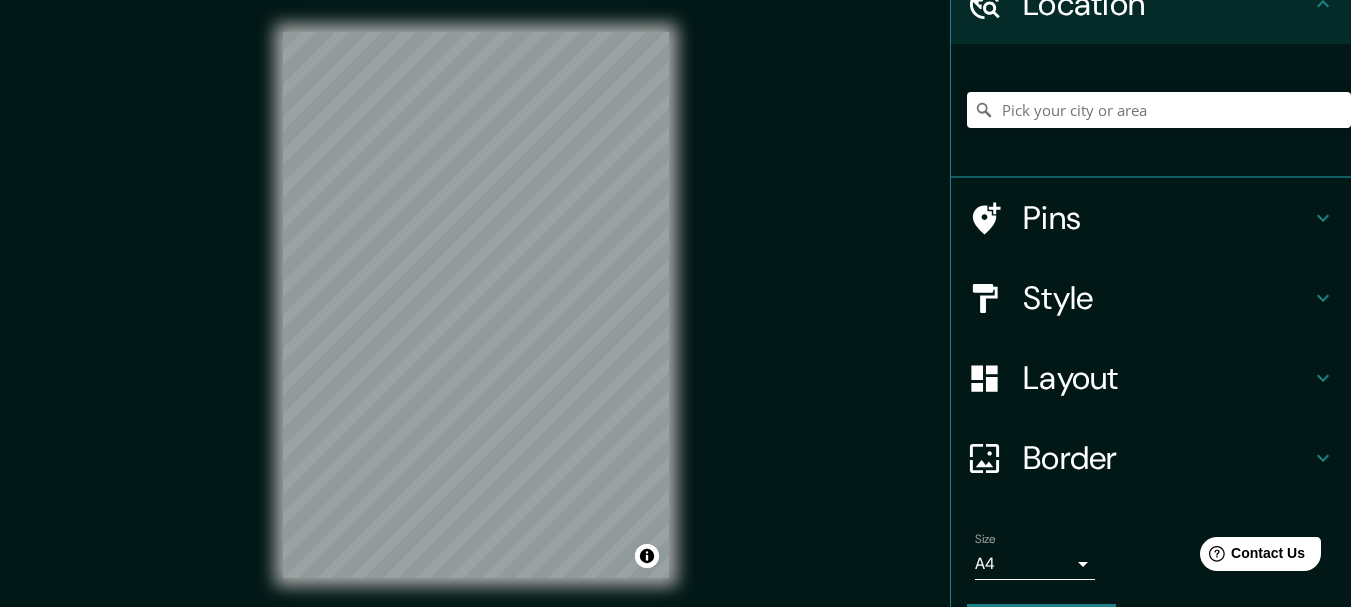 click on "Layout" at bounding box center [1167, 378] 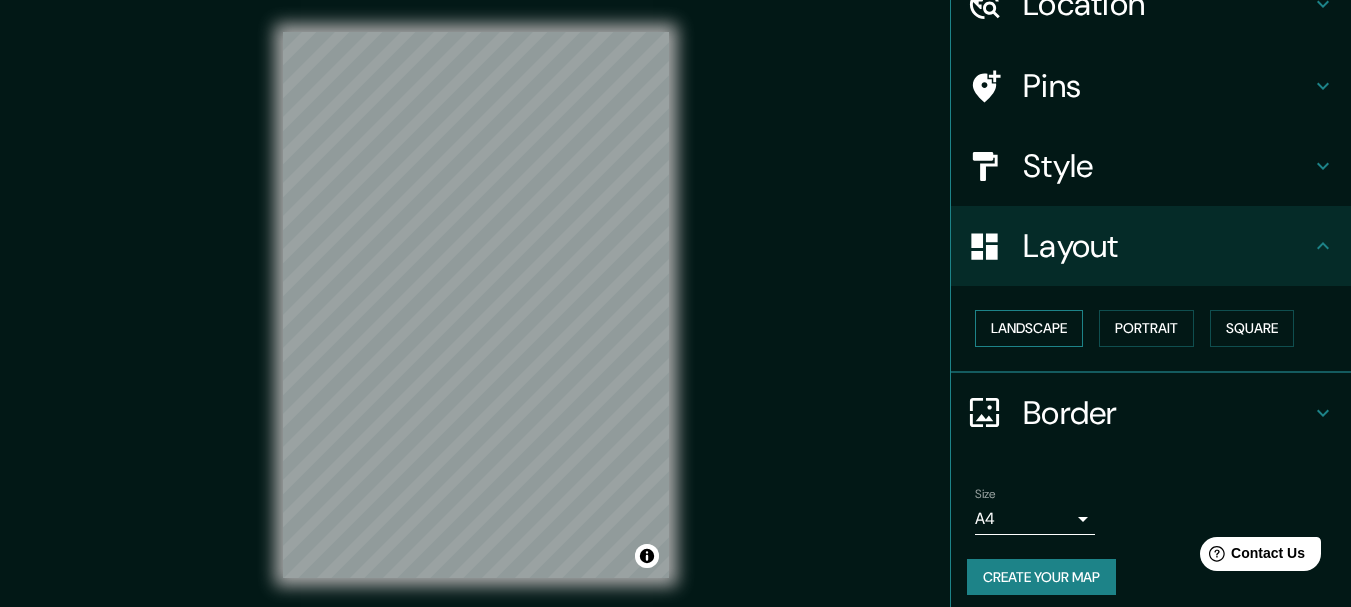 click on "Landscape" at bounding box center (1029, 328) 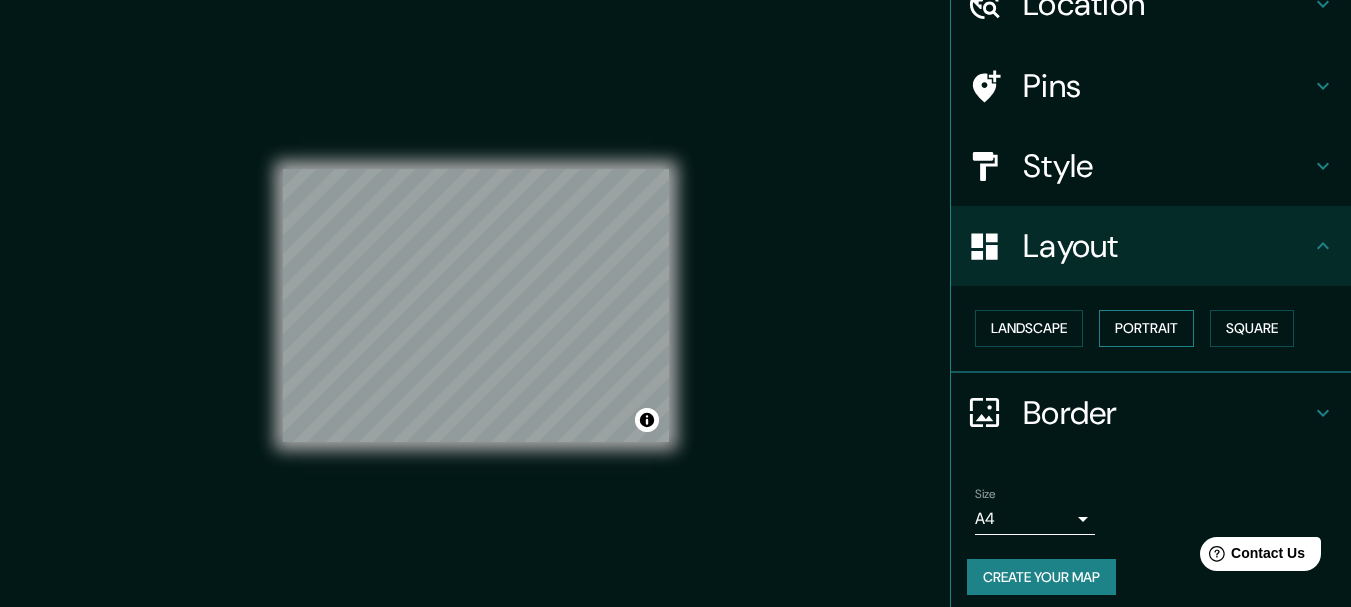 click on "Portrait" at bounding box center (1146, 328) 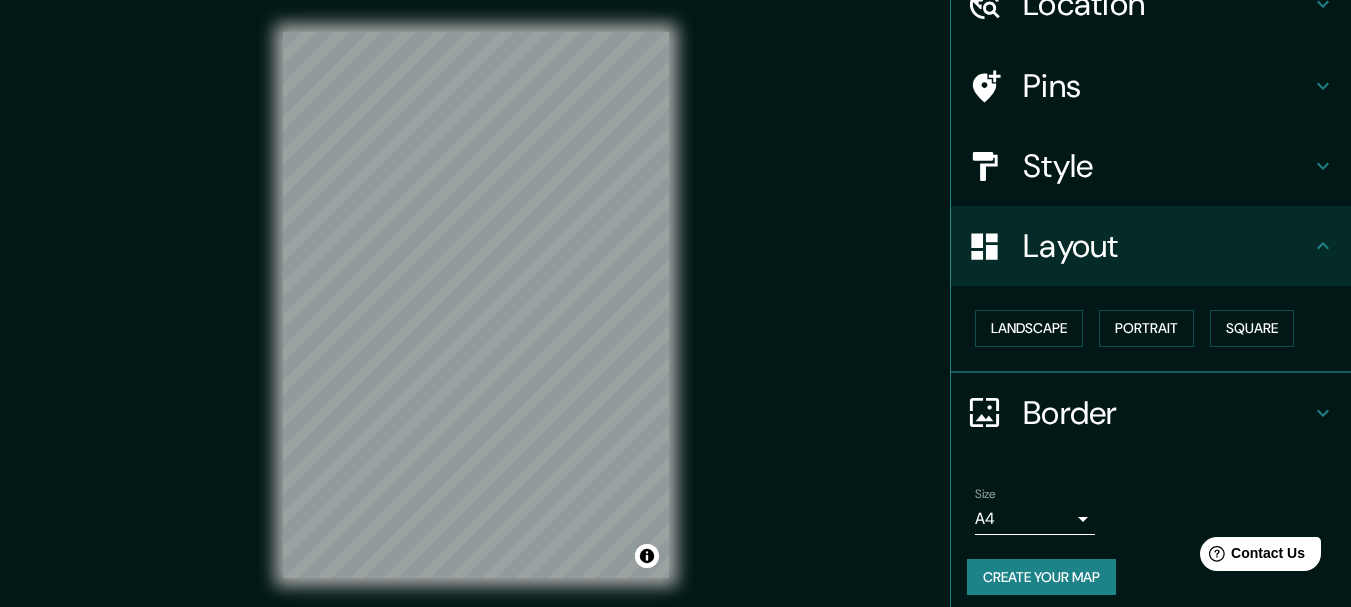 click on "Mappin Location Pins Style Layout Landscape Portrait Square Border Choose a border.  Hint : you can make layers of the frame opaque to create some cool effects. None Simple Transparent Fancy Size A4 single Create your map © Mapbox   © OpenStreetMap   Improve this map Any problems, suggestions, or concerns please email    help@mappin.pro . . ." at bounding box center [675, 321] 